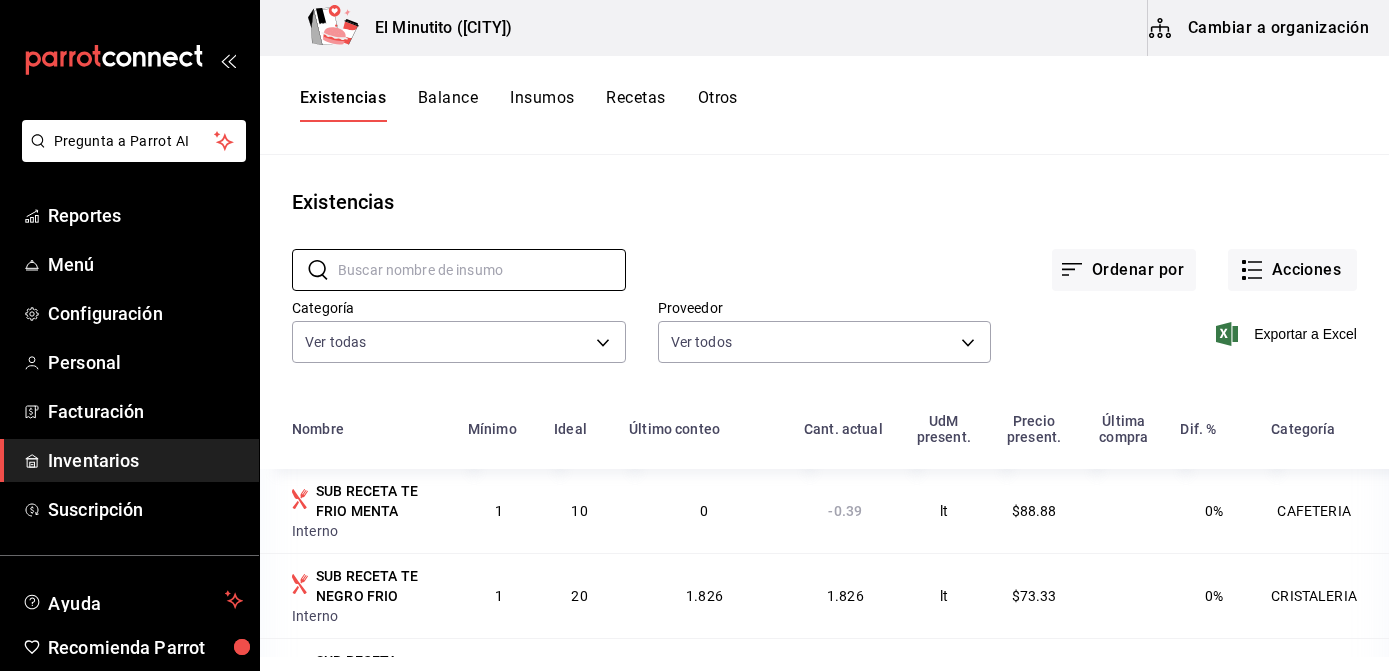scroll, scrollTop: 0, scrollLeft: 0, axis: both 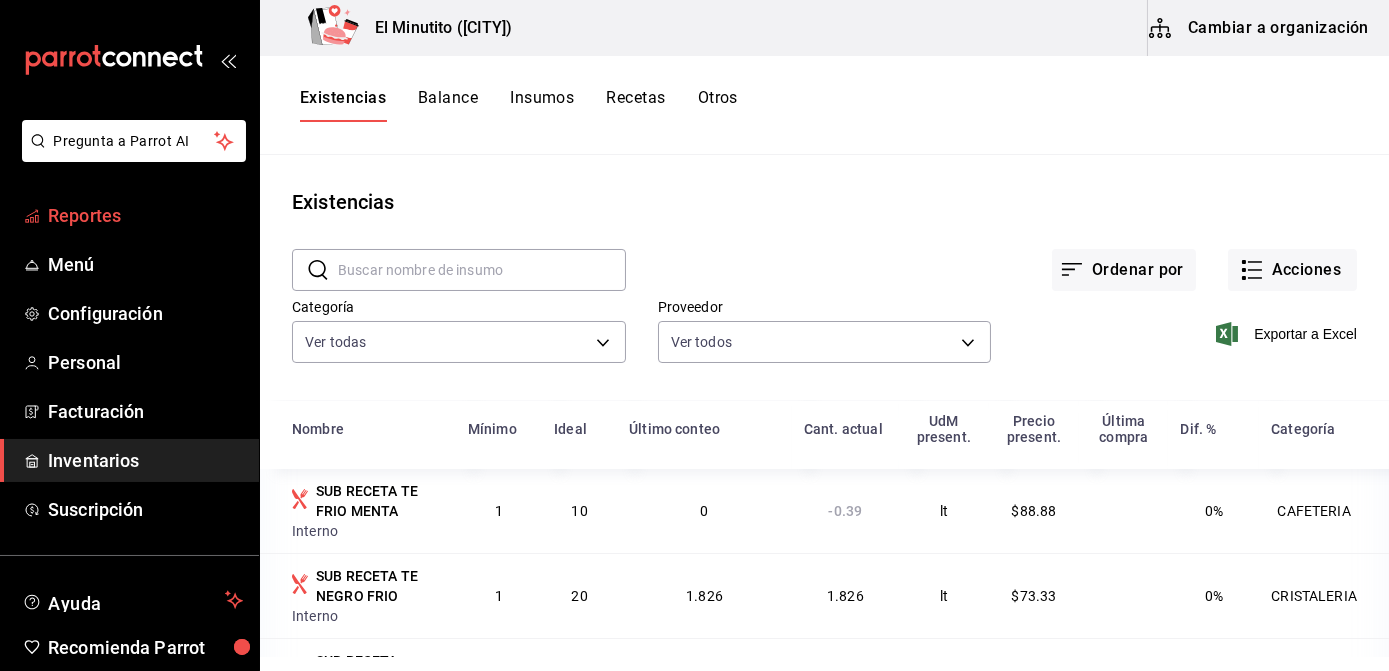 click on "Reportes" at bounding box center (145, 215) 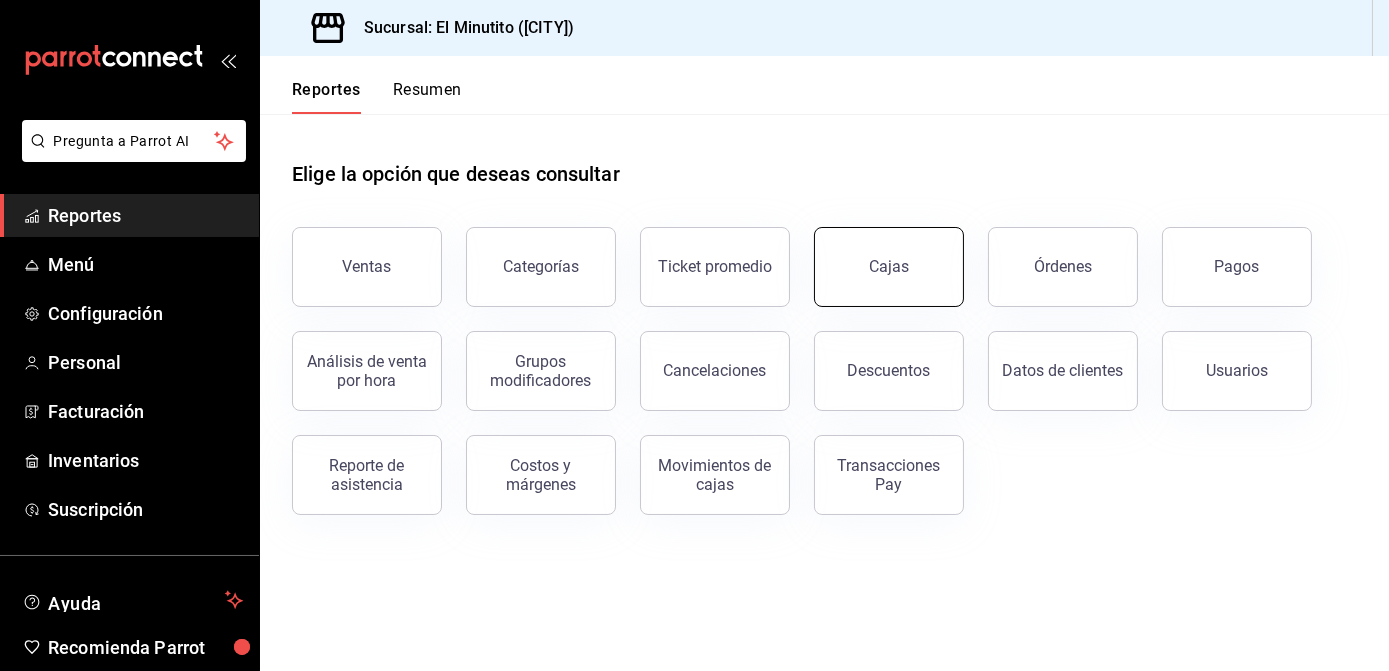 click on "Cajas" at bounding box center [889, 267] 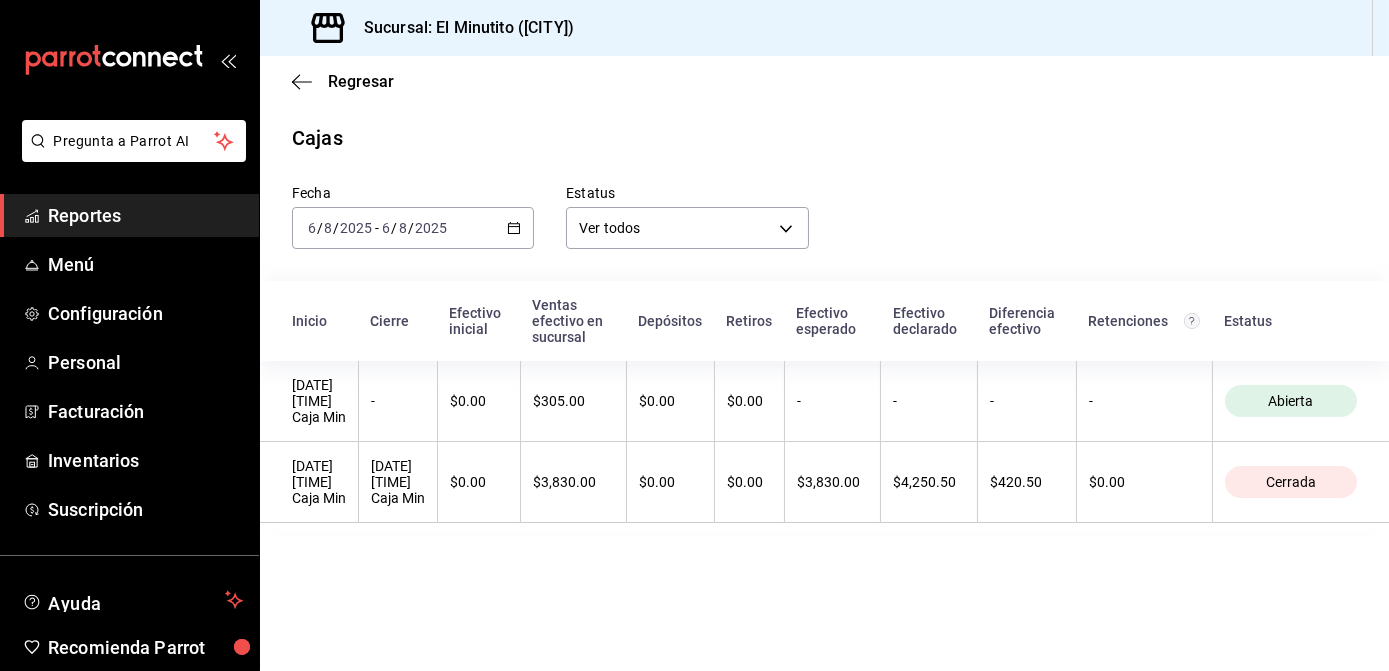 click 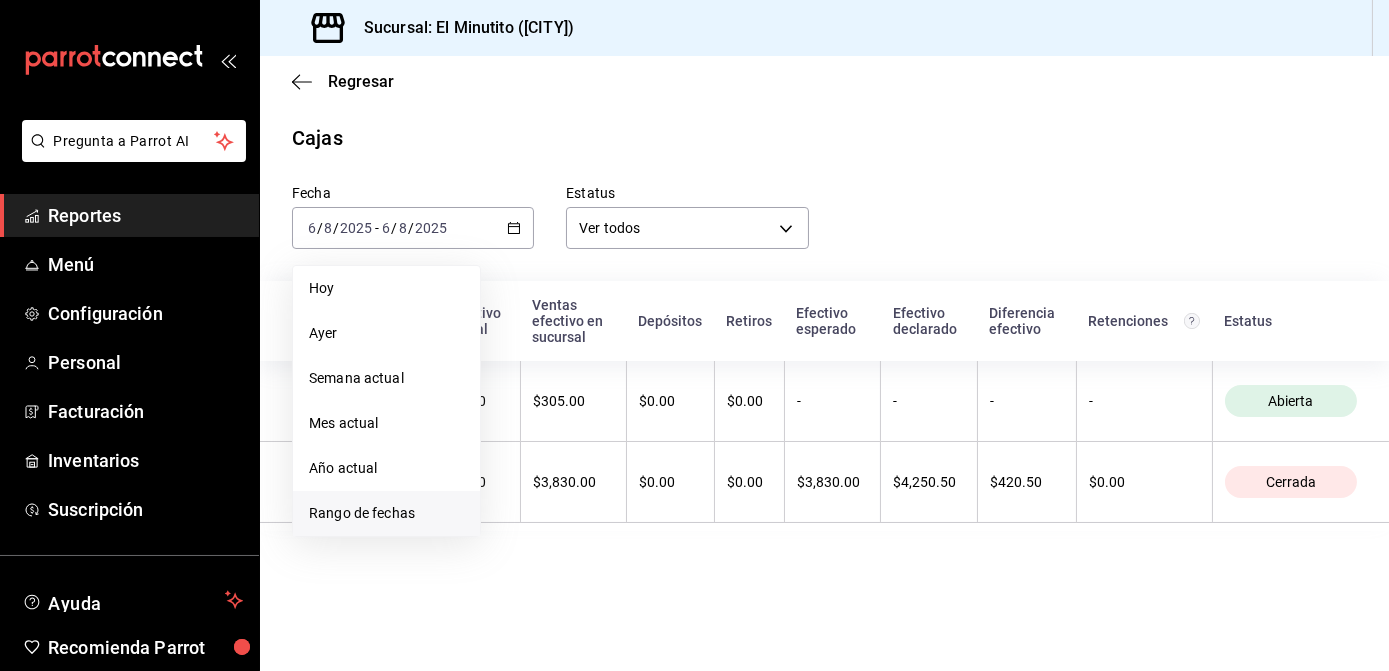 click on "Rango de fechas" at bounding box center [386, 513] 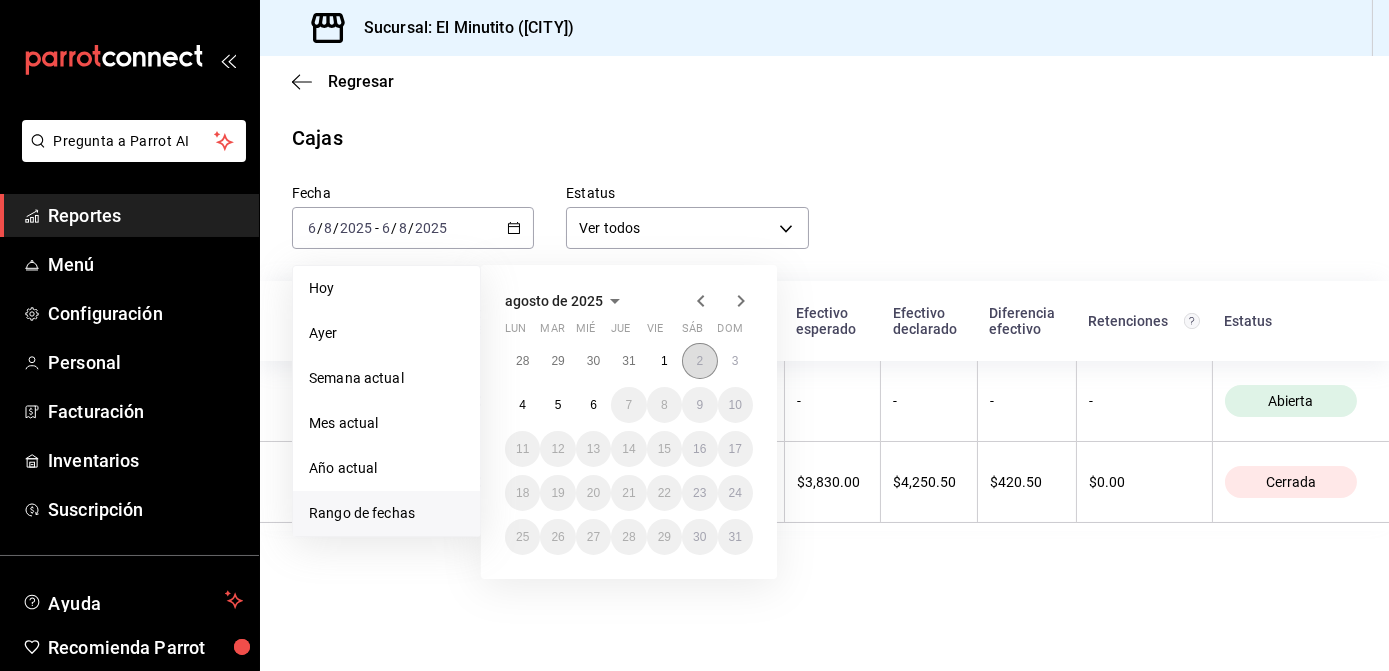 click on "2" at bounding box center (699, 361) 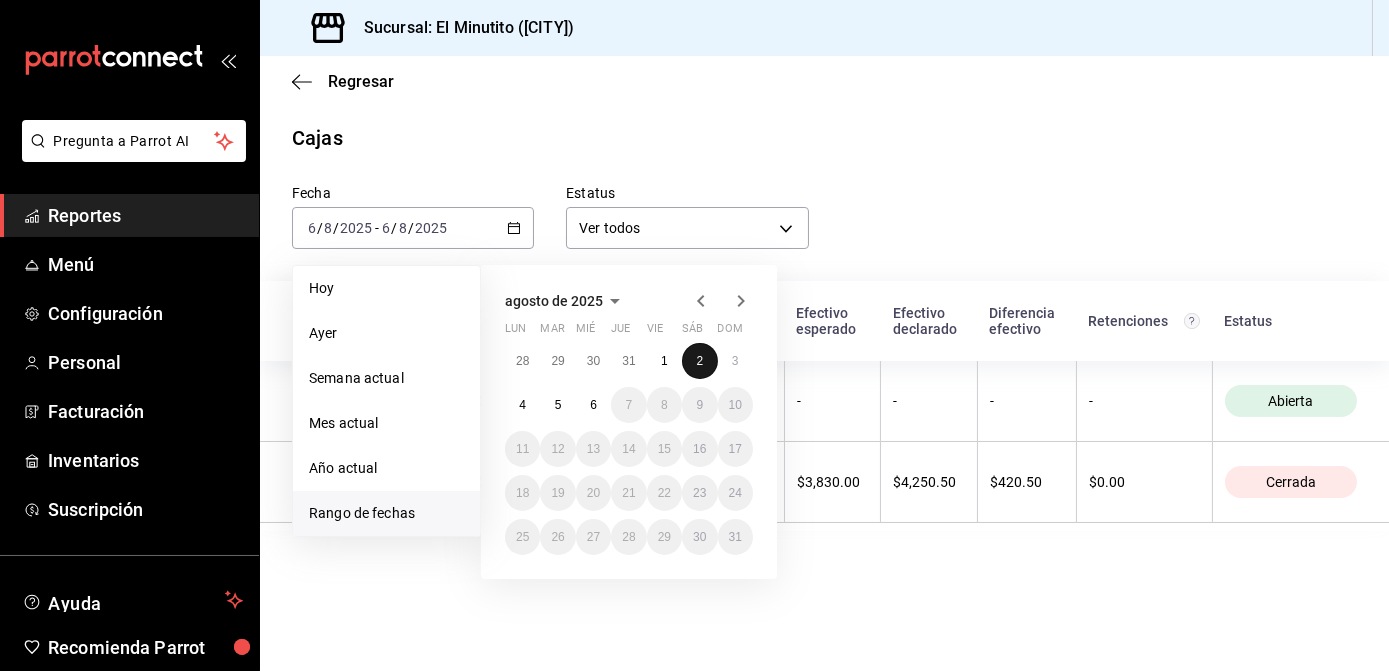 click on "2" at bounding box center [699, 361] 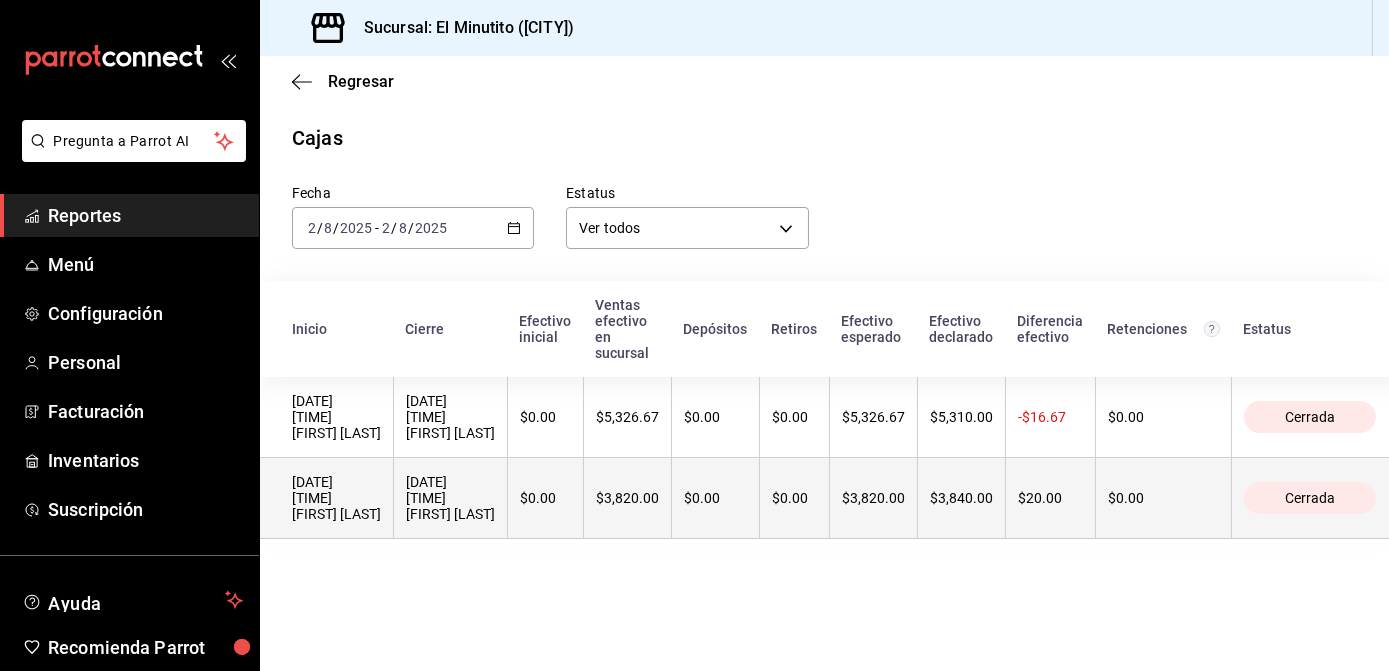 click on "$0.00" at bounding box center (546, 498) 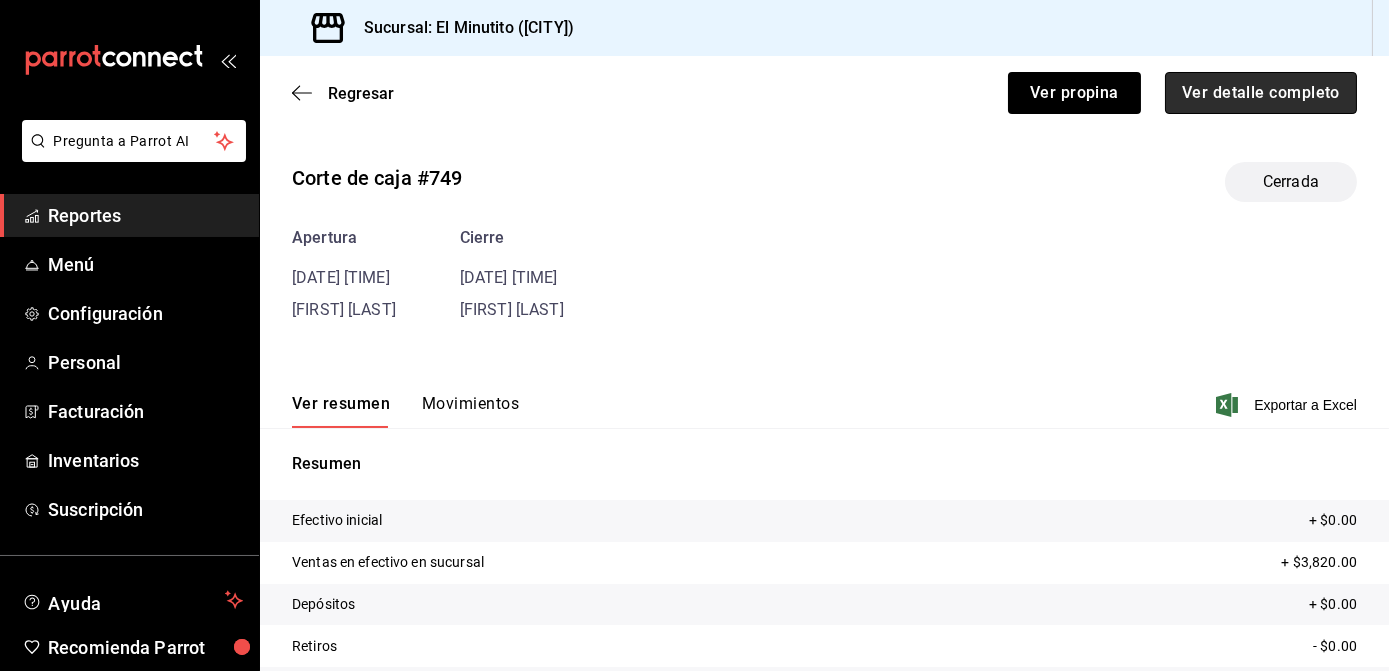 click on "Ver detalle completo" at bounding box center (1261, 93) 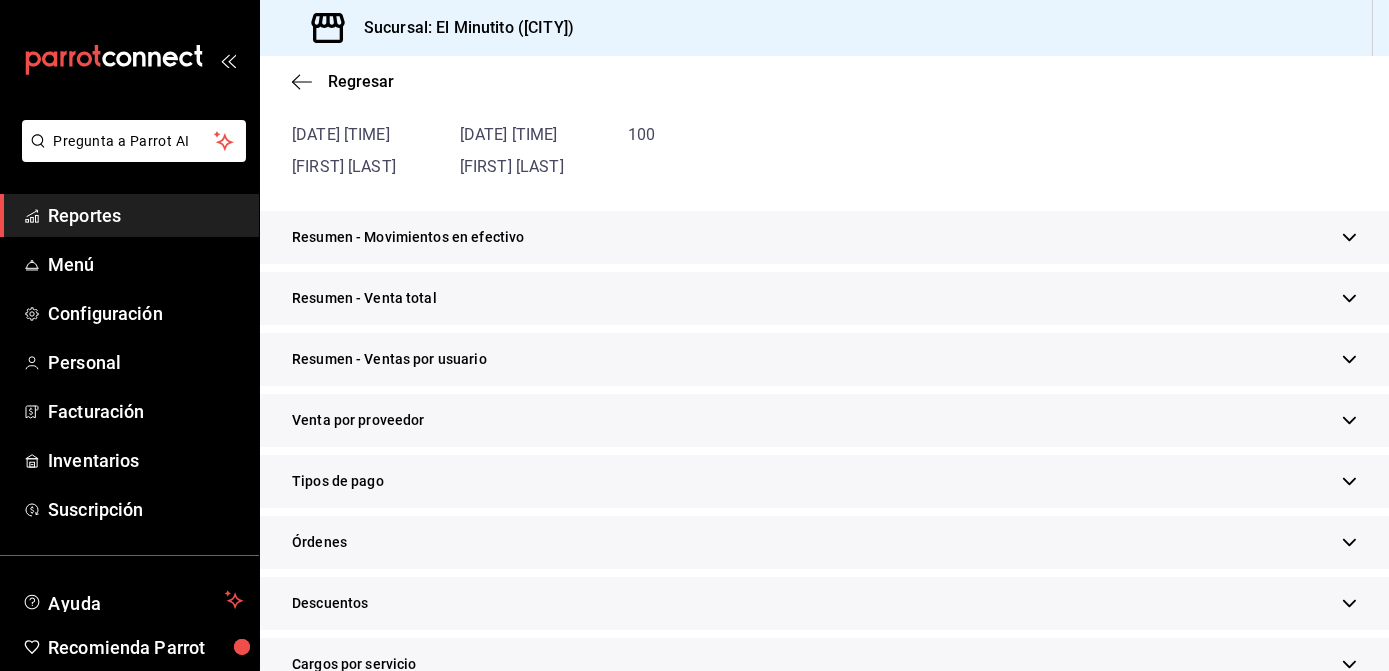 scroll, scrollTop: 234, scrollLeft: 0, axis: vertical 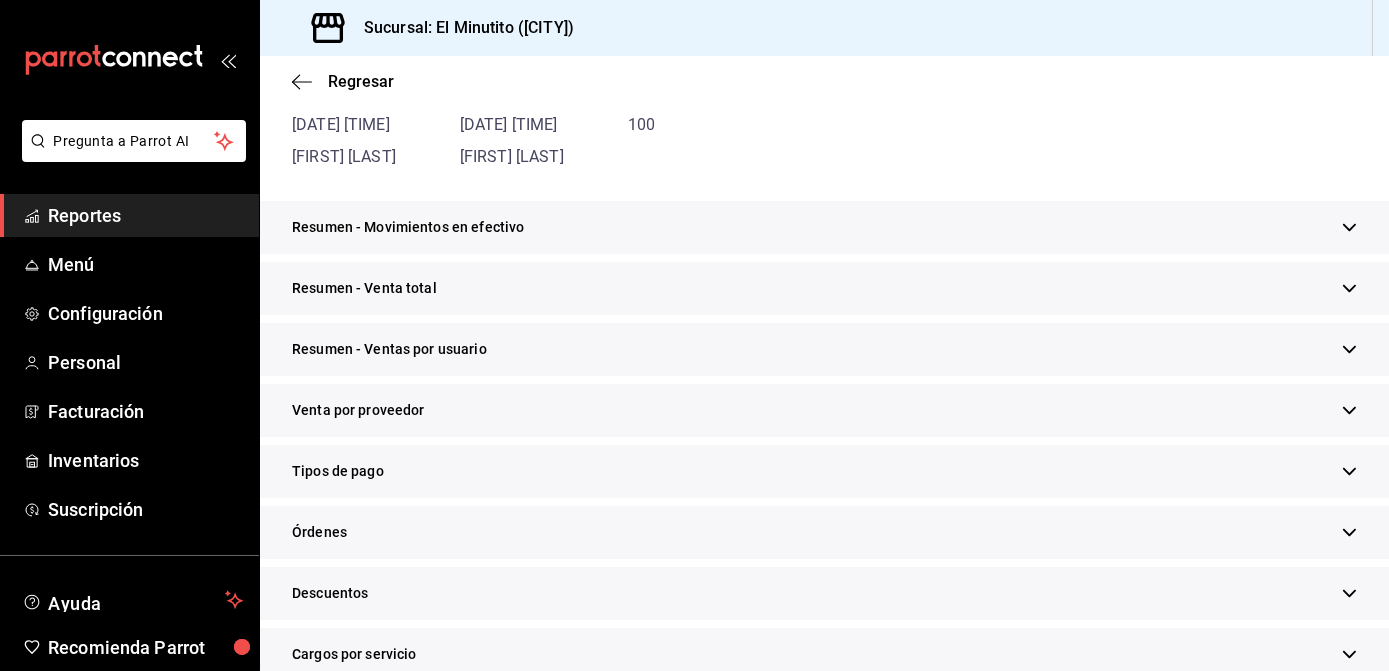 click 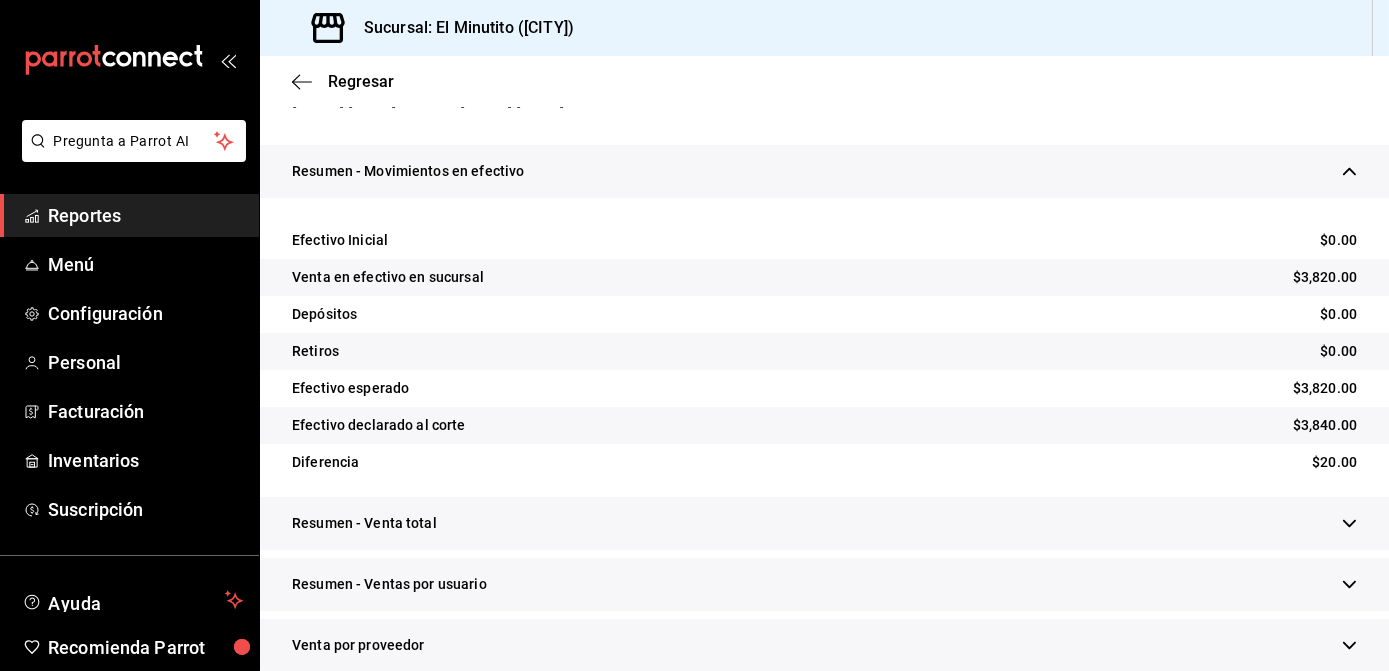 scroll, scrollTop: 298, scrollLeft: 0, axis: vertical 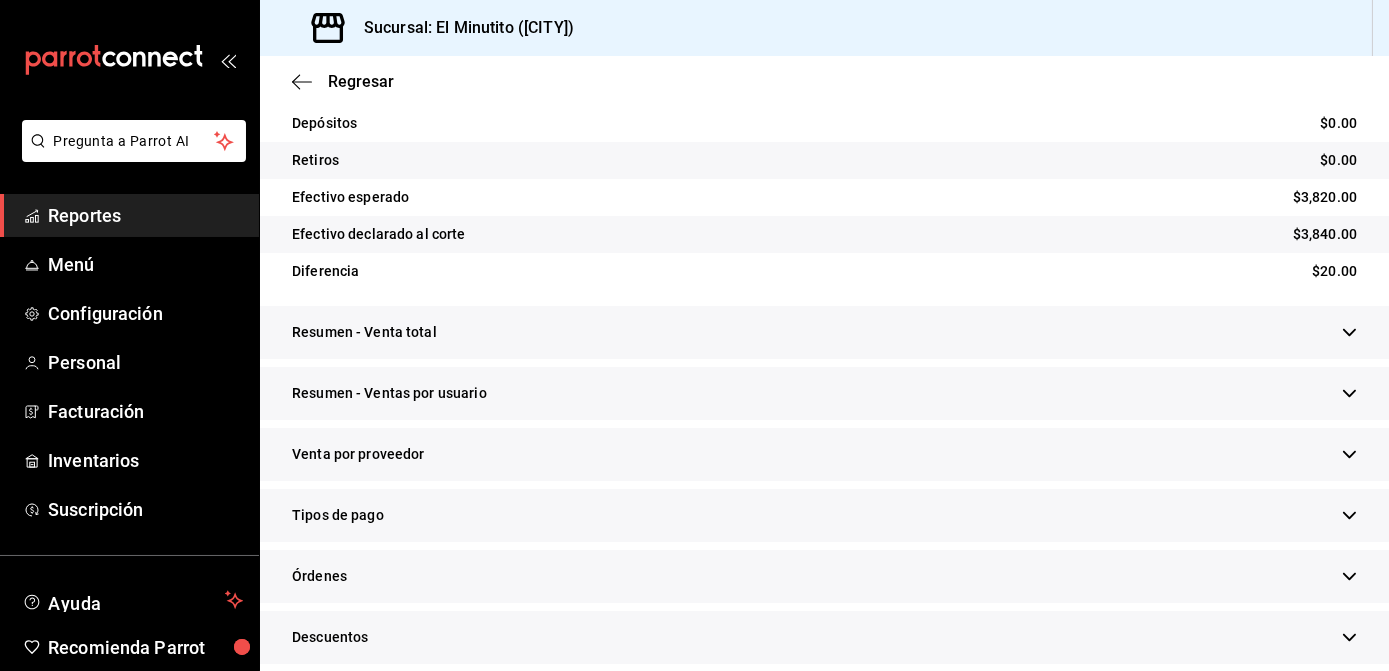 click on "Resumen - Venta total" at bounding box center [824, 332] 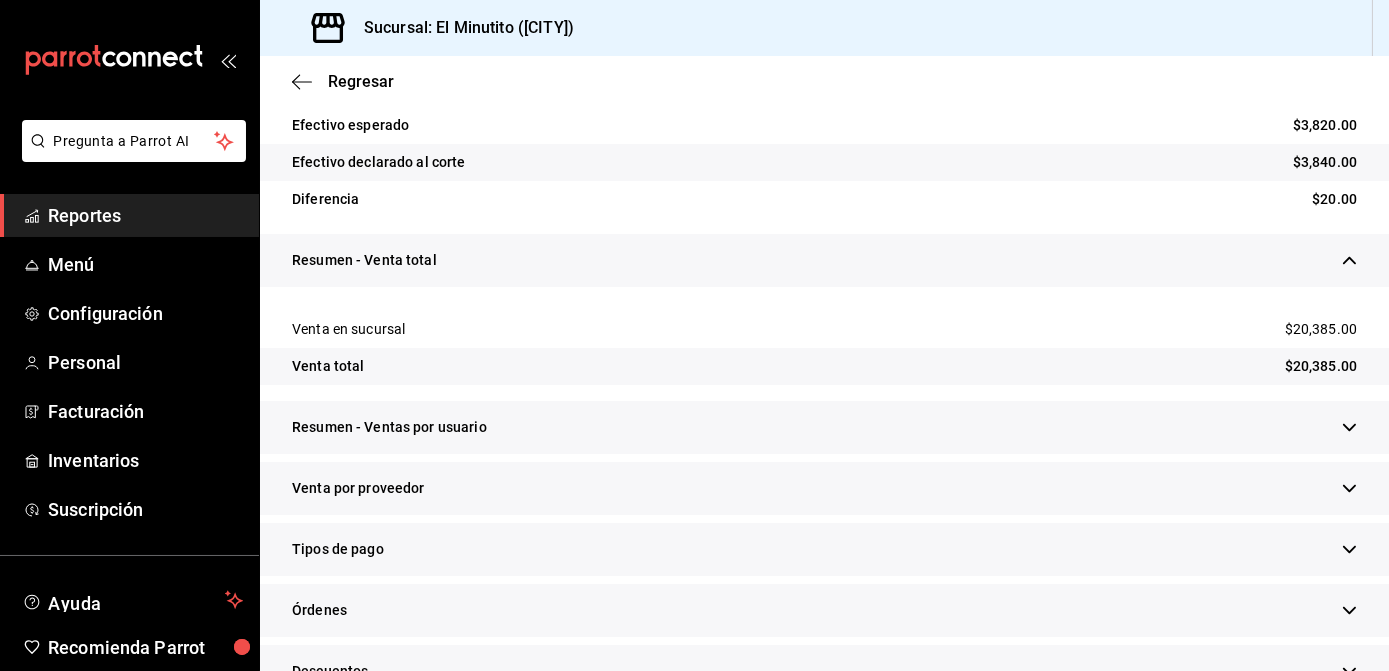 scroll, scrollTop: 560, scrollLeft: 0, axis: vertical 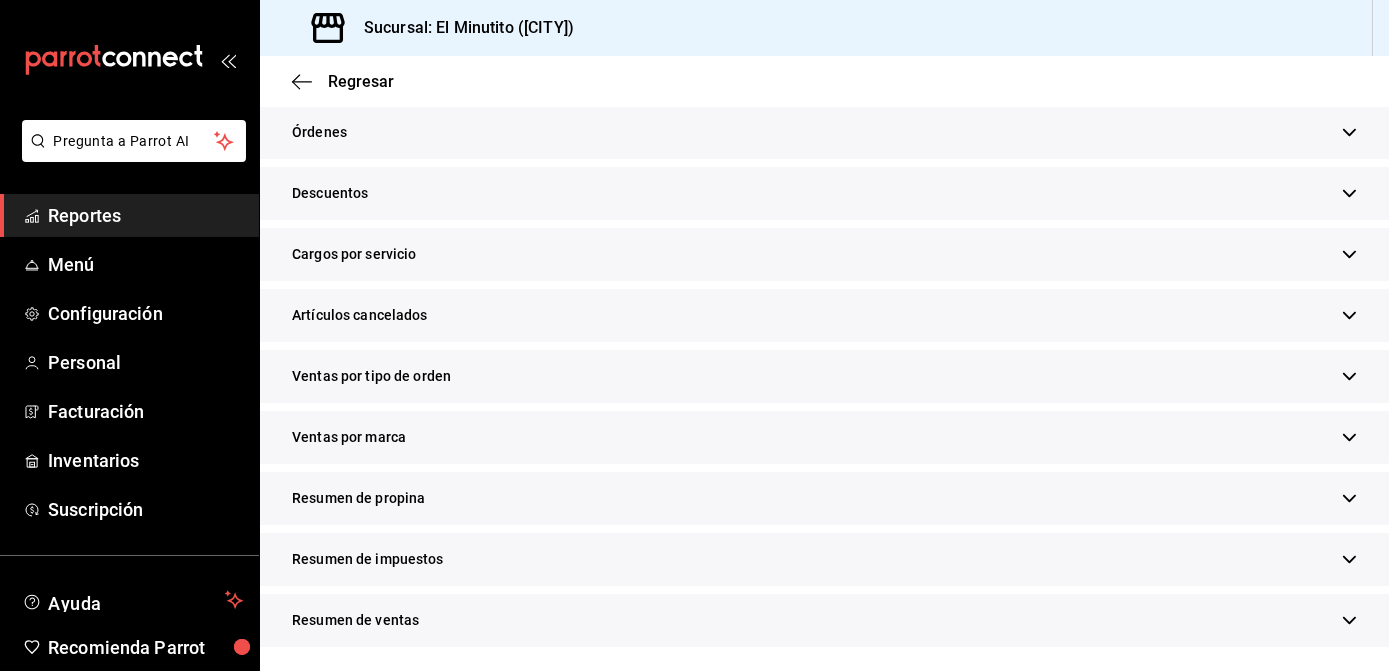 click 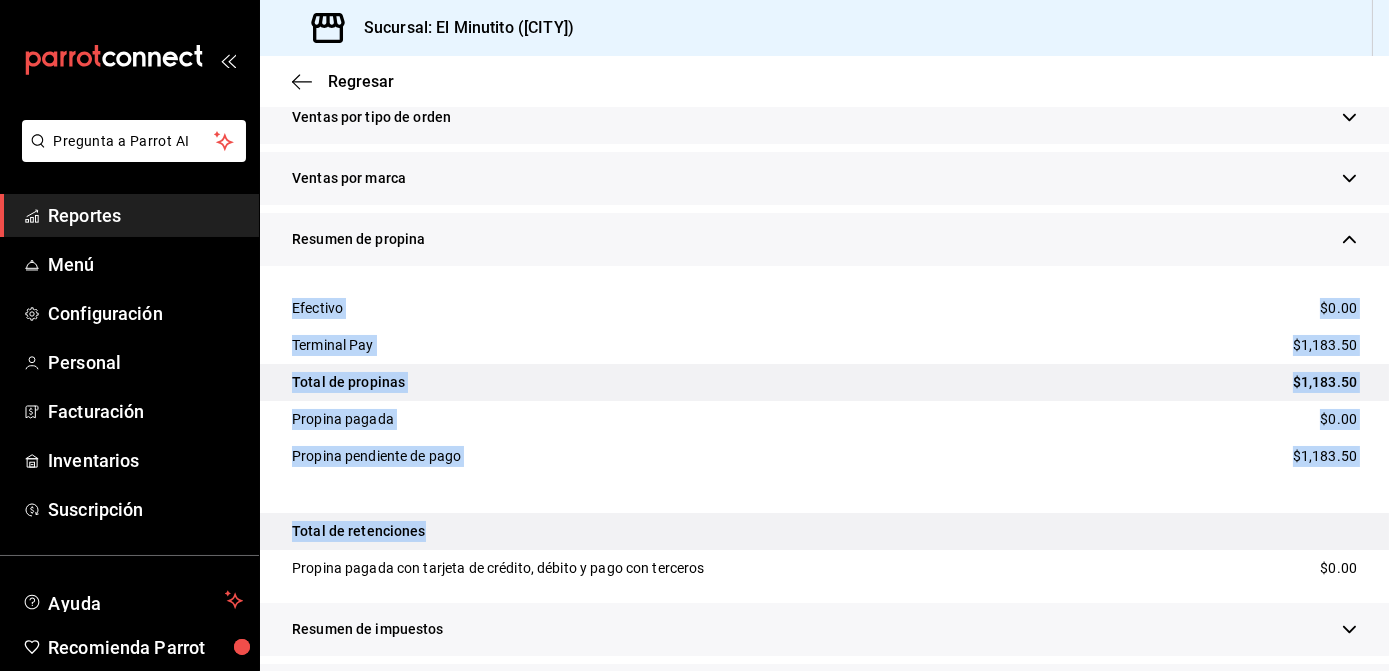 drag, startPoint x: 1388, startPoint y: 472, endPoint x: 1392, endPoint y: 548, distance: 76.105194 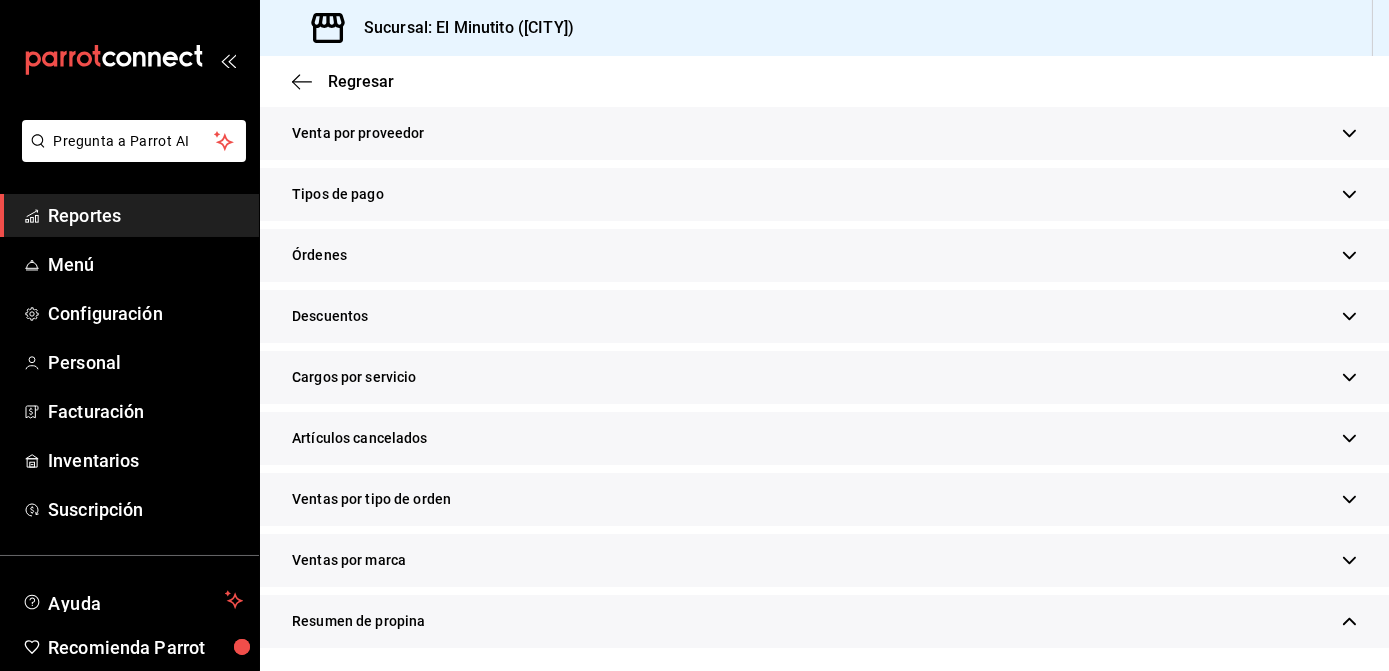 scroll, scrollTop: 868, scrollLeft: 0, axis: vertical 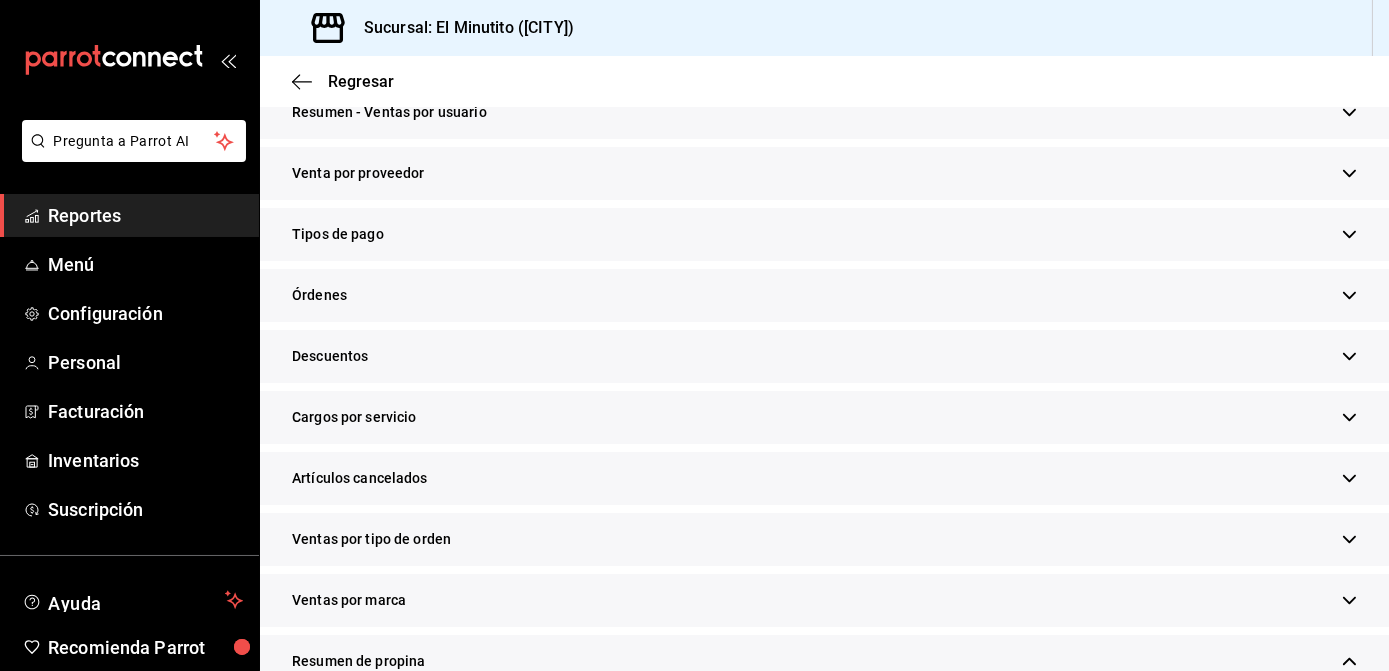 click on "Tipos de pago" at bounding box center [824, 234] 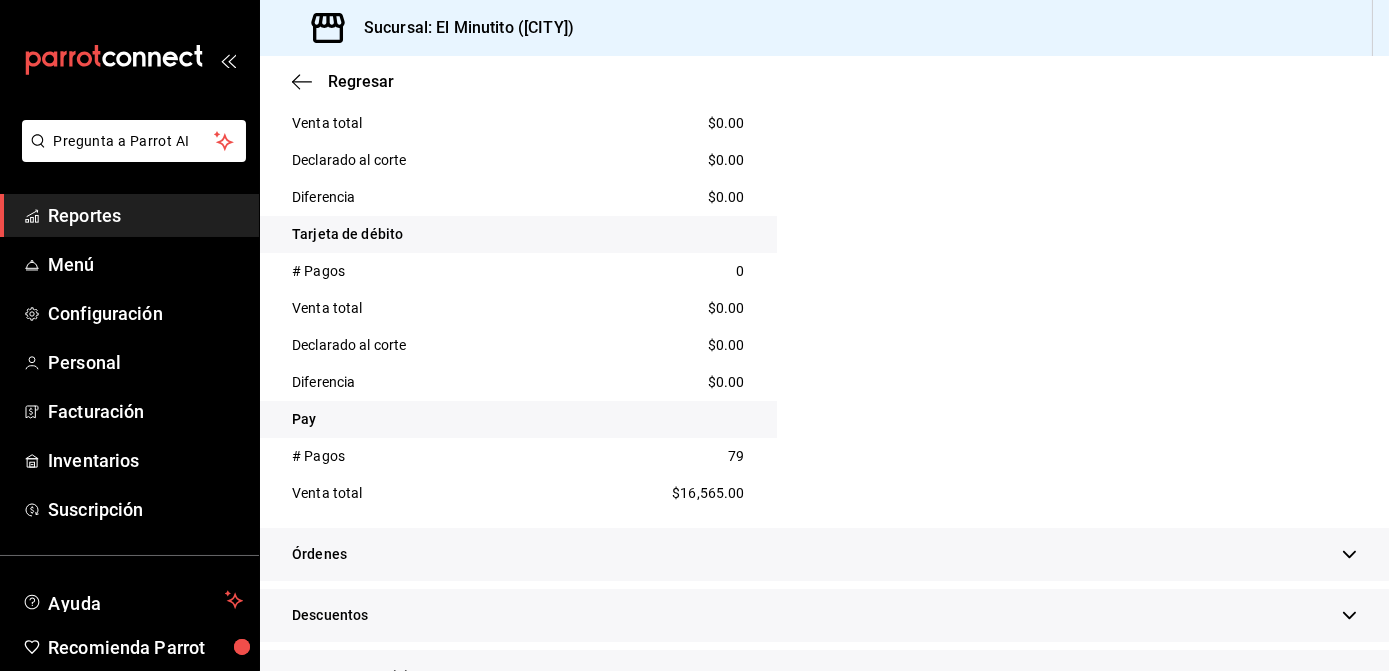 scroll, scrollTop: 1313, scrollLeft: 0, axis: vertical 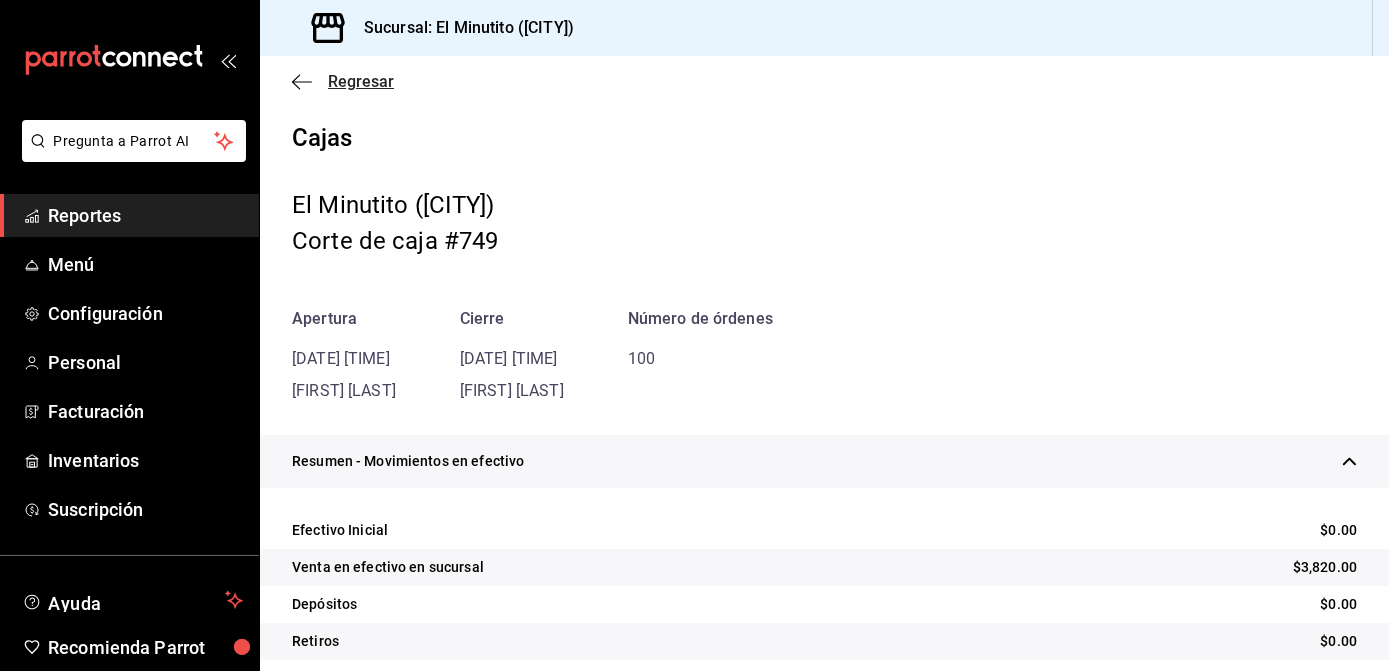click on "Regresar" at bounding box center (361, 81) 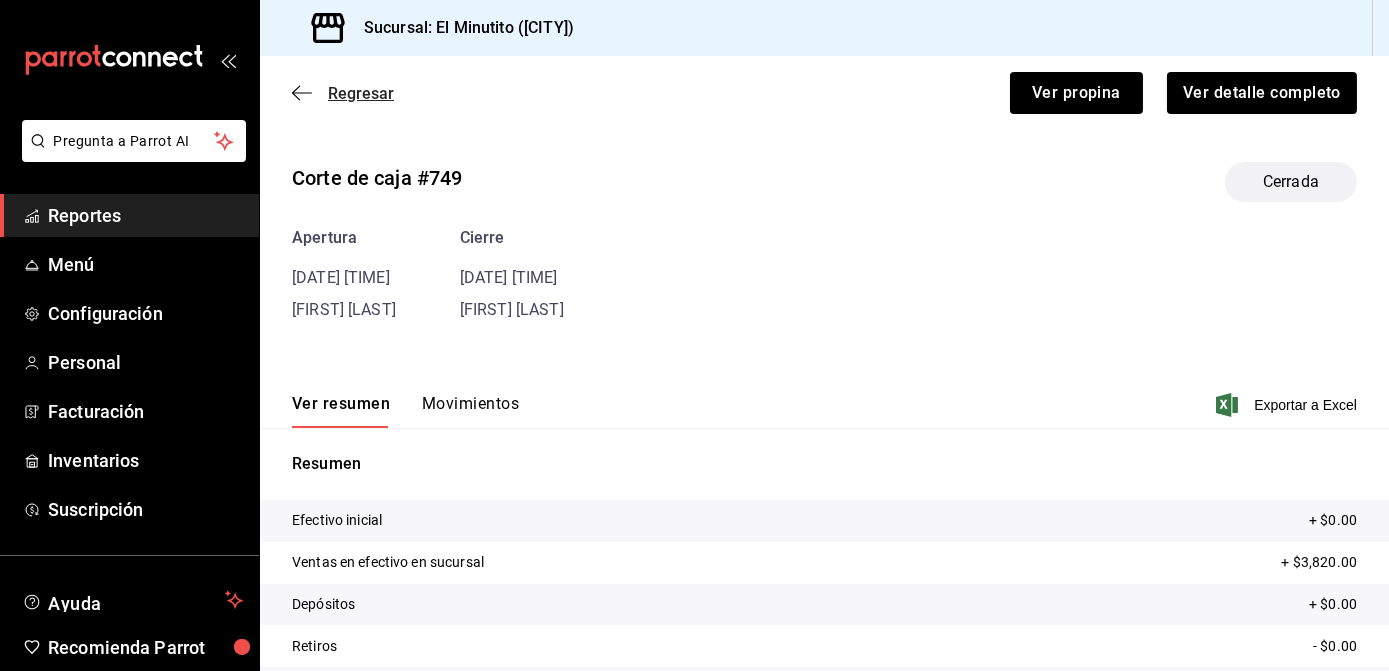 click on "Regresar" at bounding box center (361, 93) 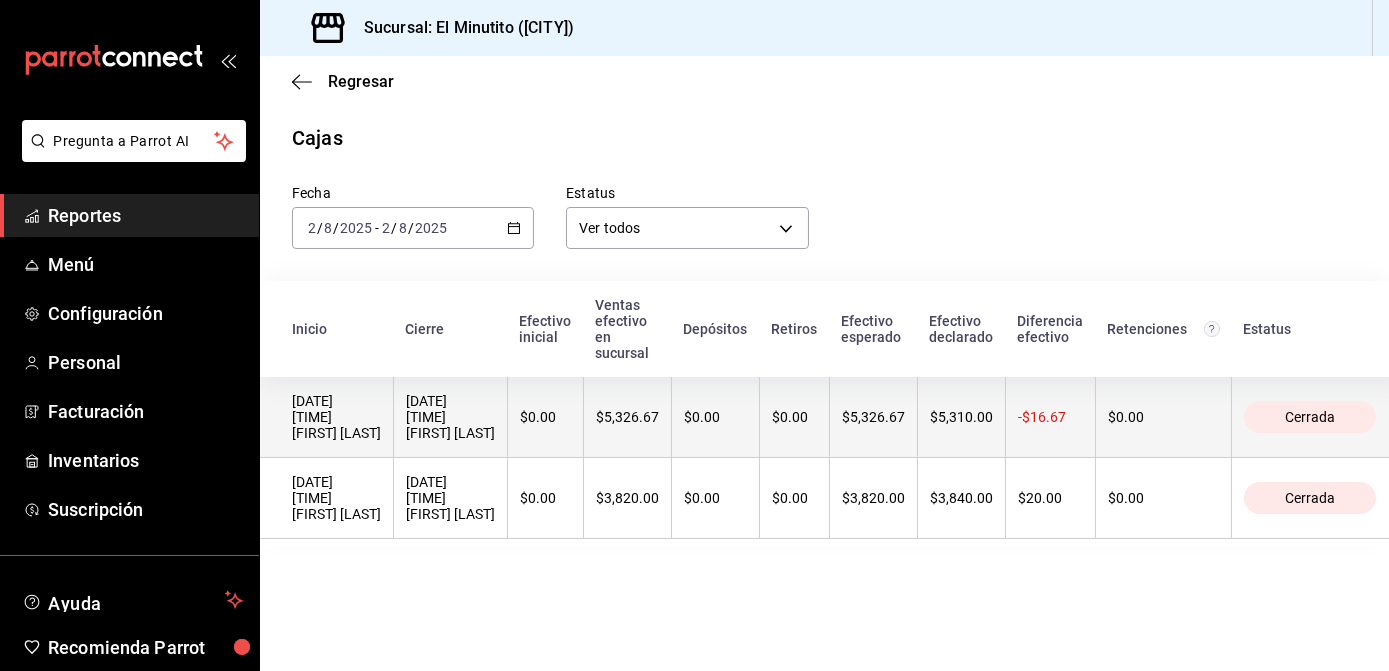 click on "$0.00" at bounding box center [545, 417] 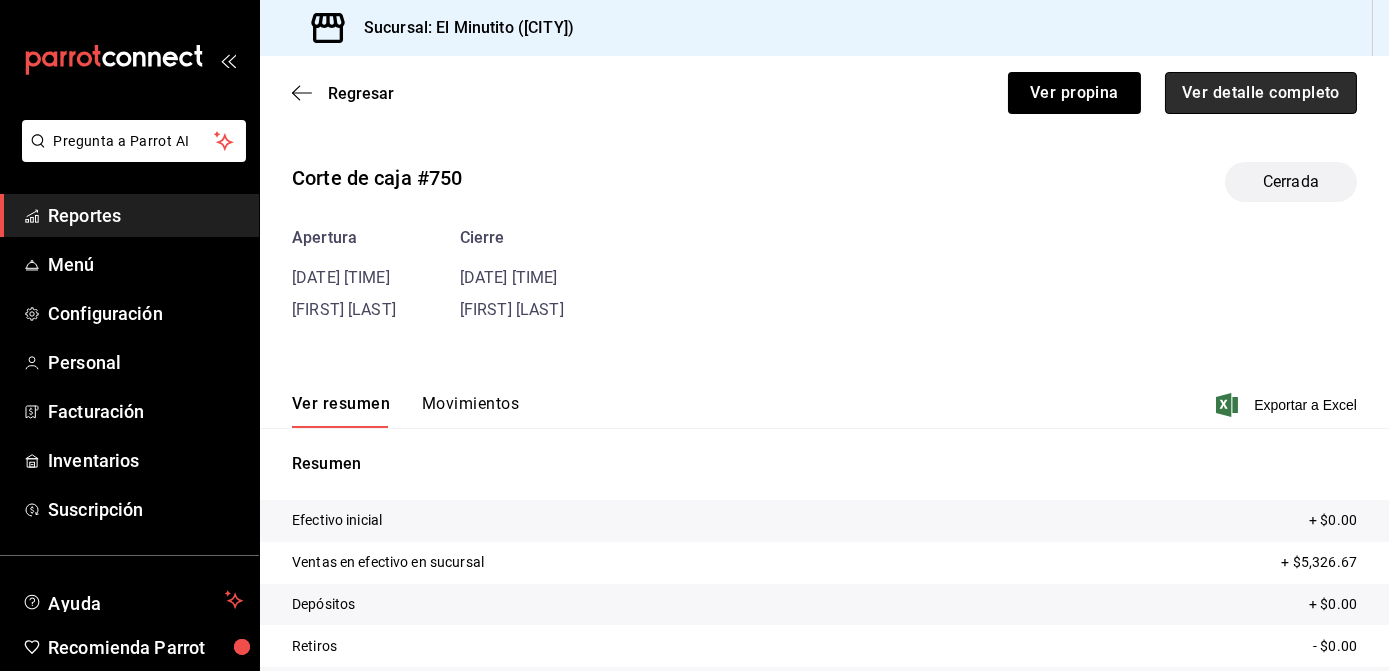 click on "Ver detalle completo" at bounding box center [1261, 93] 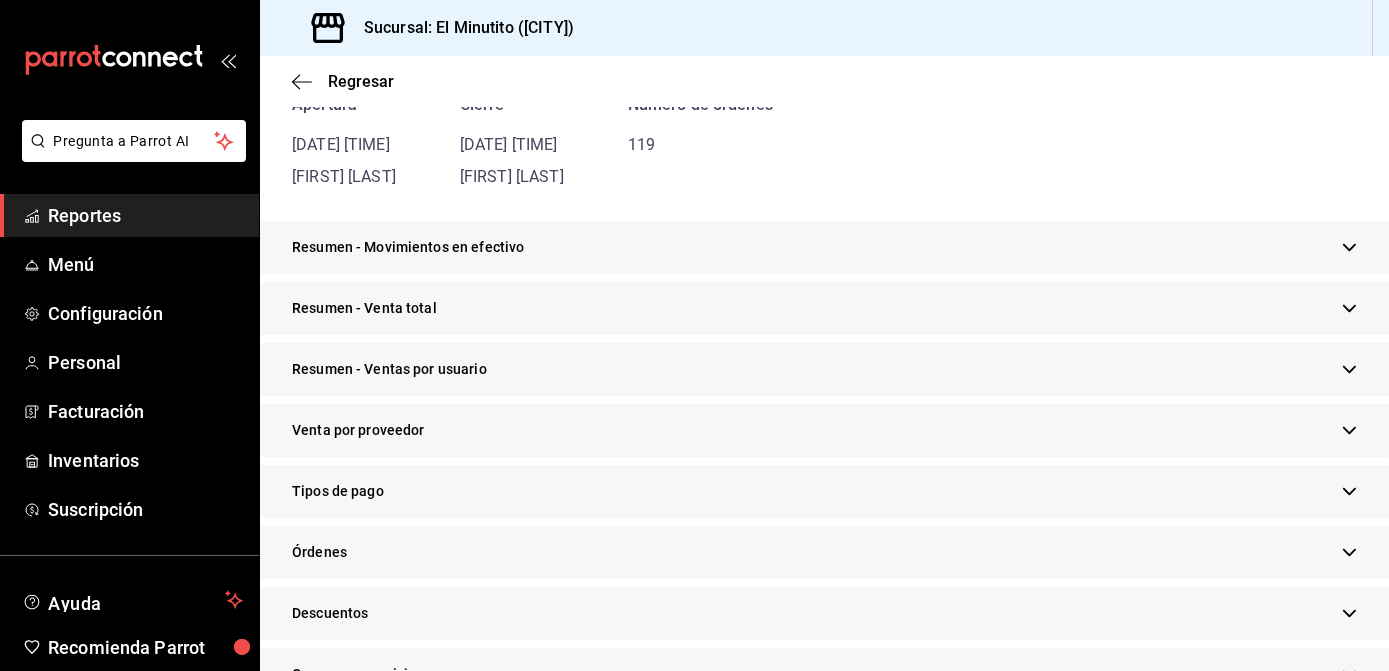 scroll, scrollTop: 221, scrollLeft: 0, axis: vertical 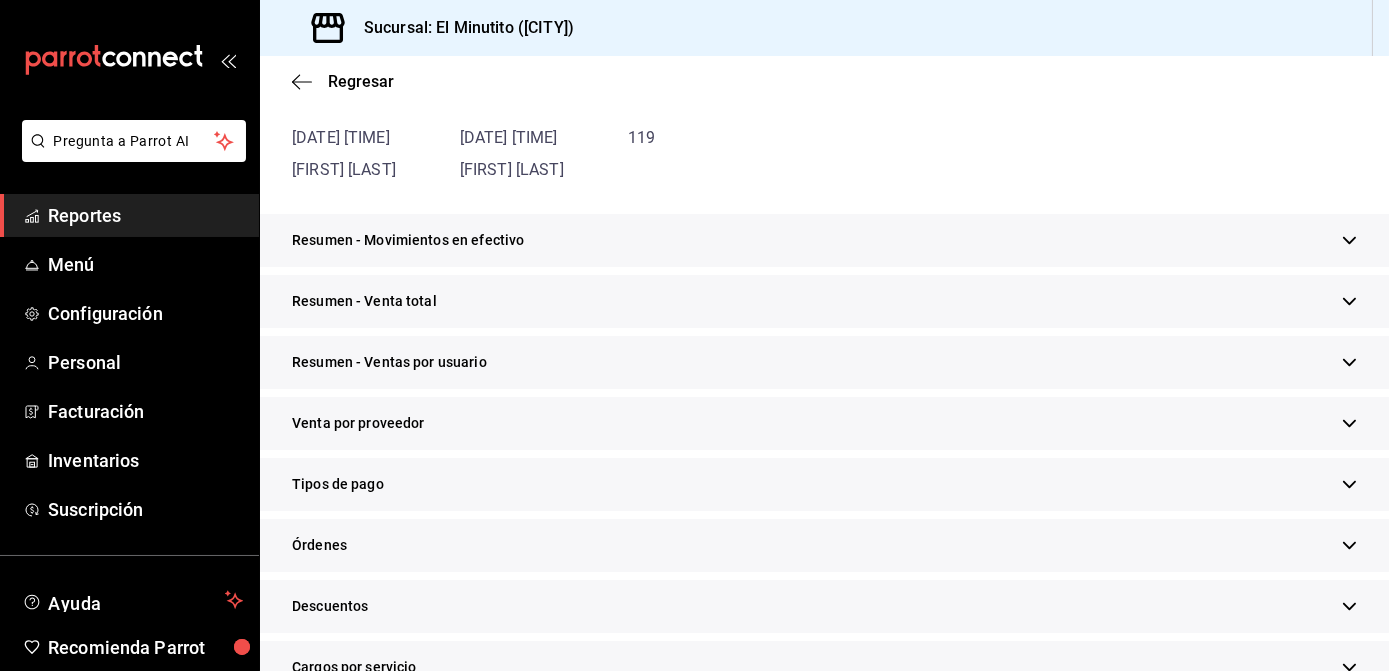 click on "Resumen - Movimientos en efectivo" at bounding box center (824, 240) 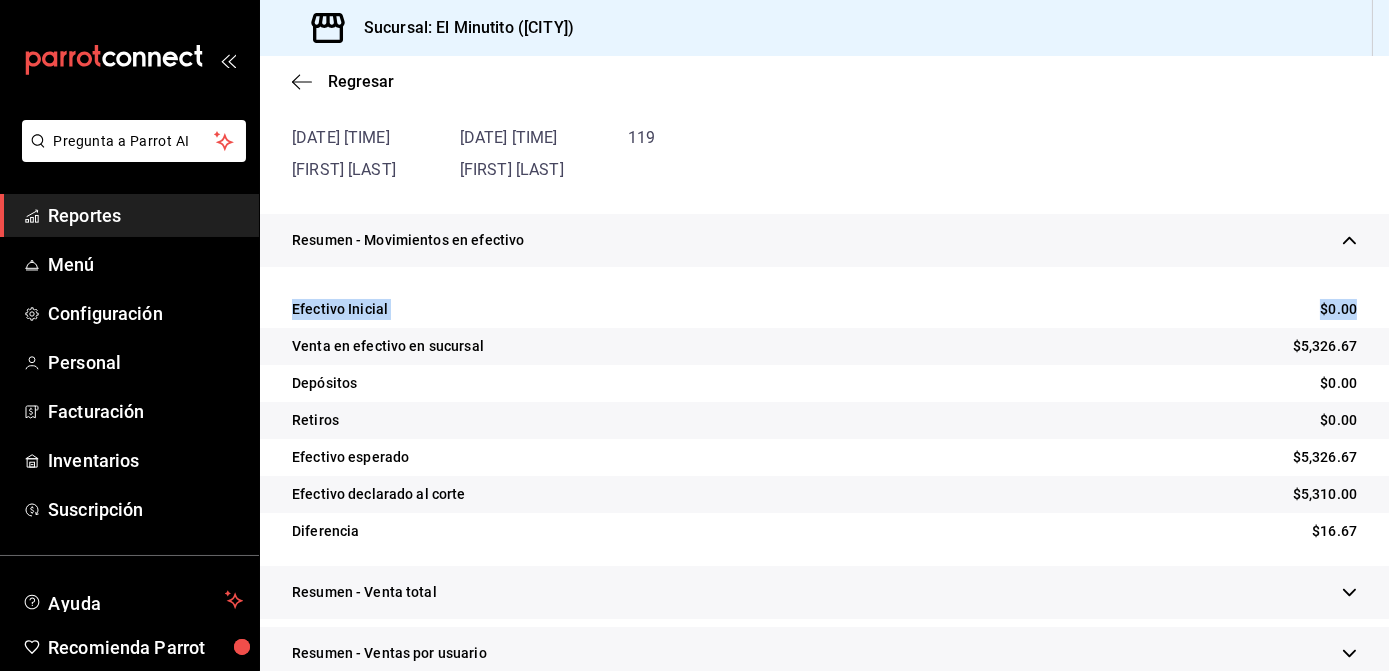 drag, startPoint x: 1373, startPoint y: 258, endPoint x: 1373, endPoint y: 276, distance: 18 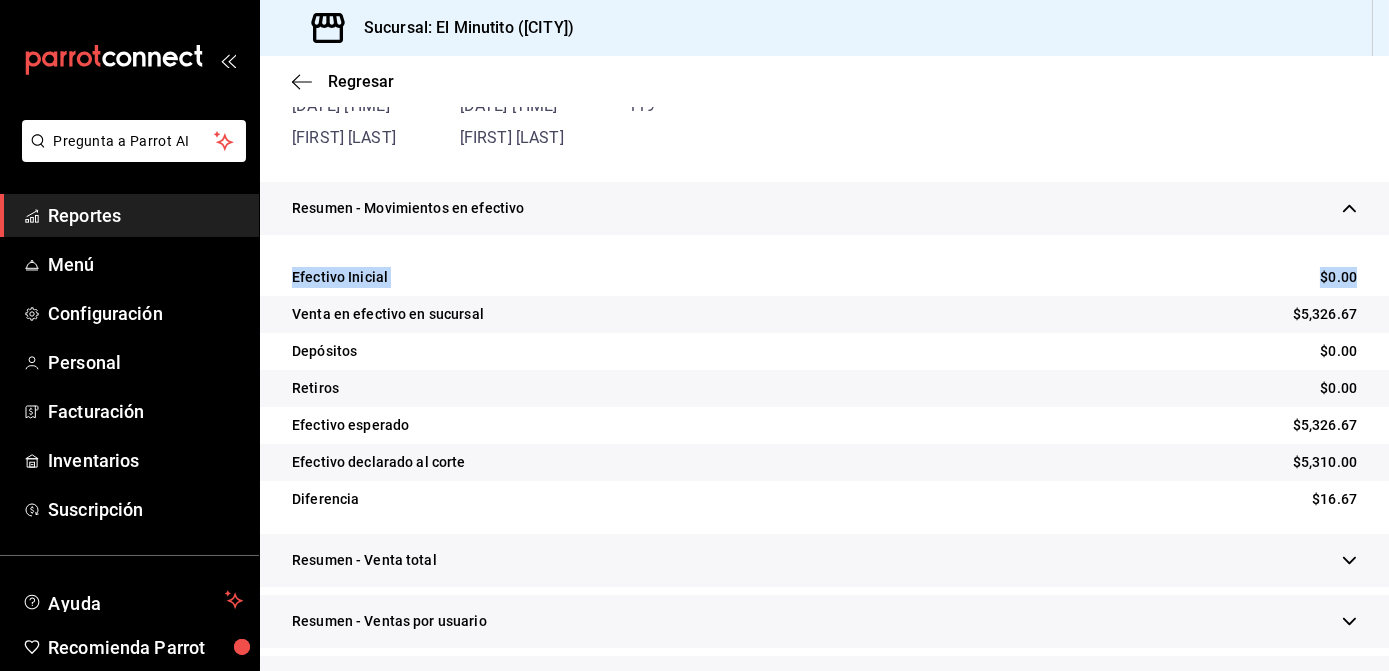 scroll, scrollTop: 257, scrollLeft: 0, axis: vertical 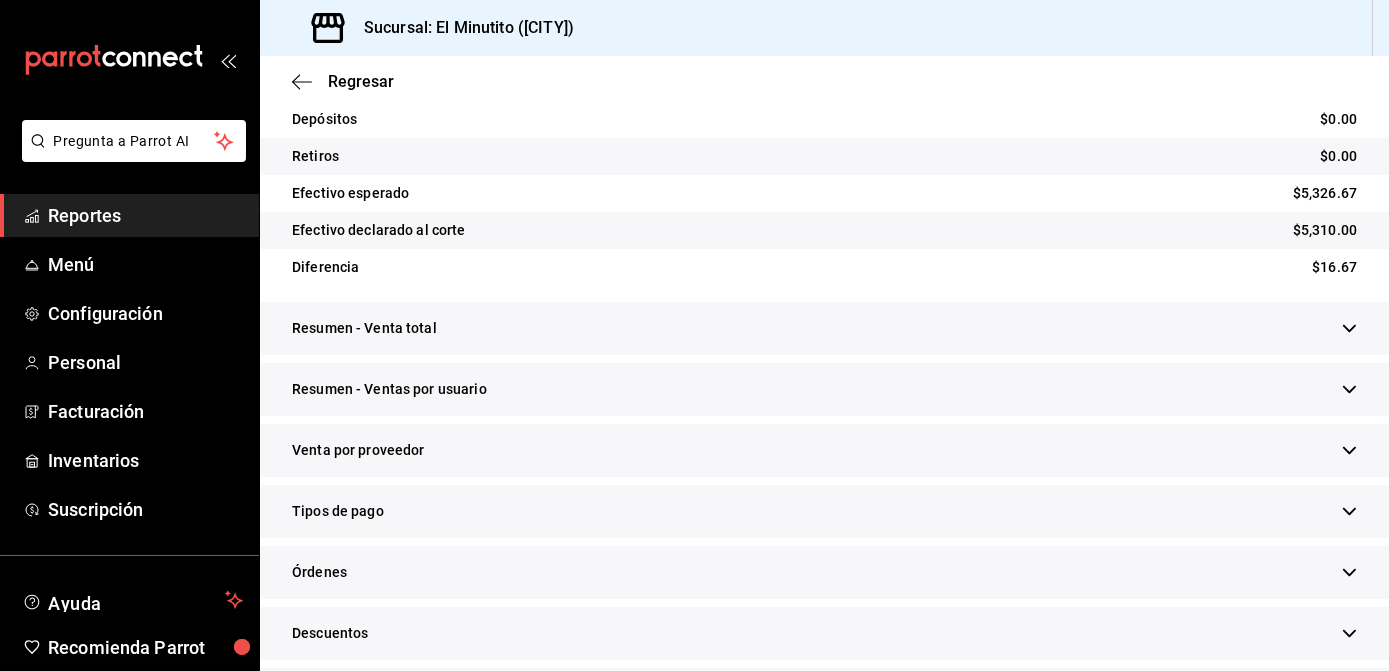 click on "Resumen - Venta total" at bounding box center (824, 328) 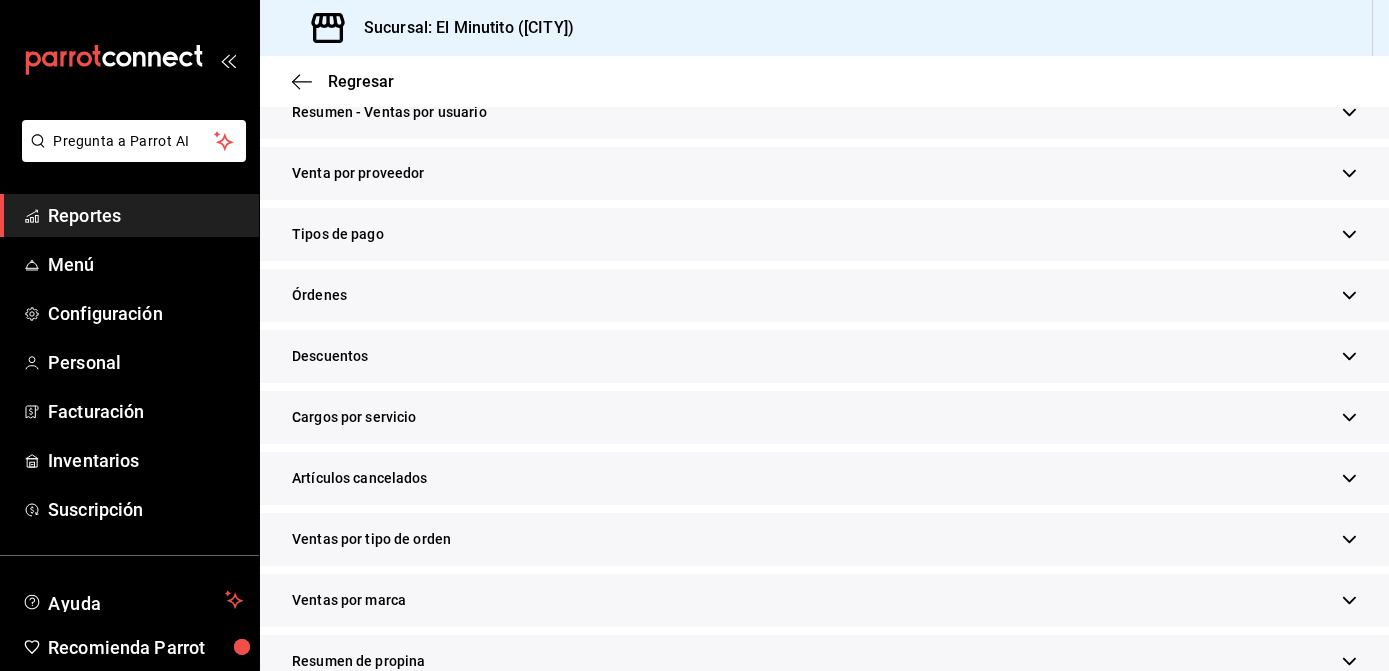 scroll, scrollTop: 870, scrollLeft: 0, axis: vertical 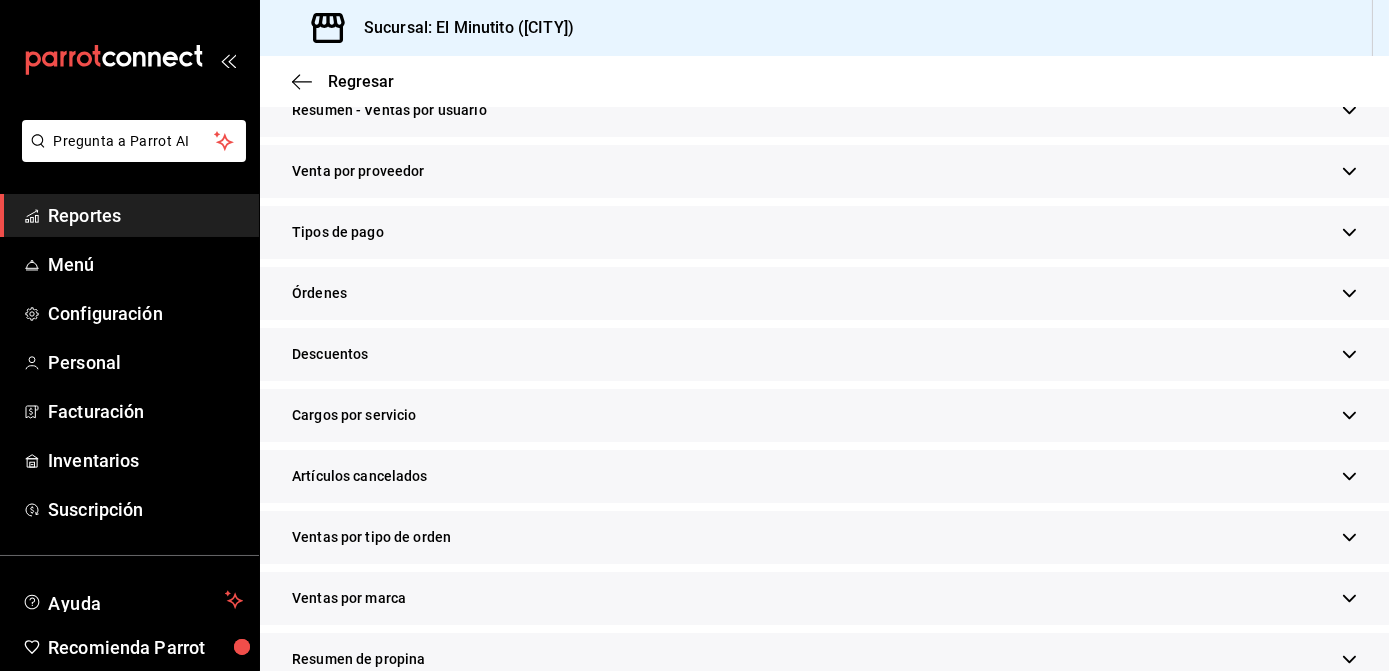 click on "Tipos de pago" at bounding box center [824, 232] 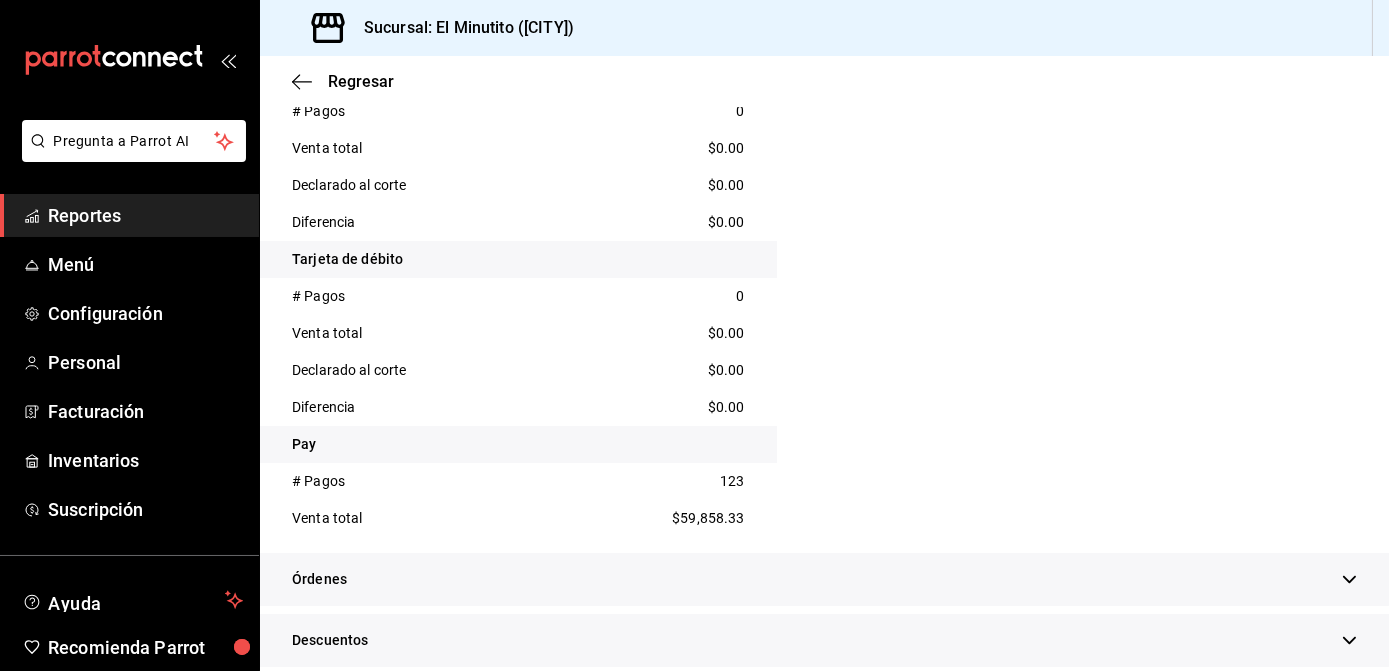 scroll, scrollTop: 1317, scrollLeft: 0, axis: vertical 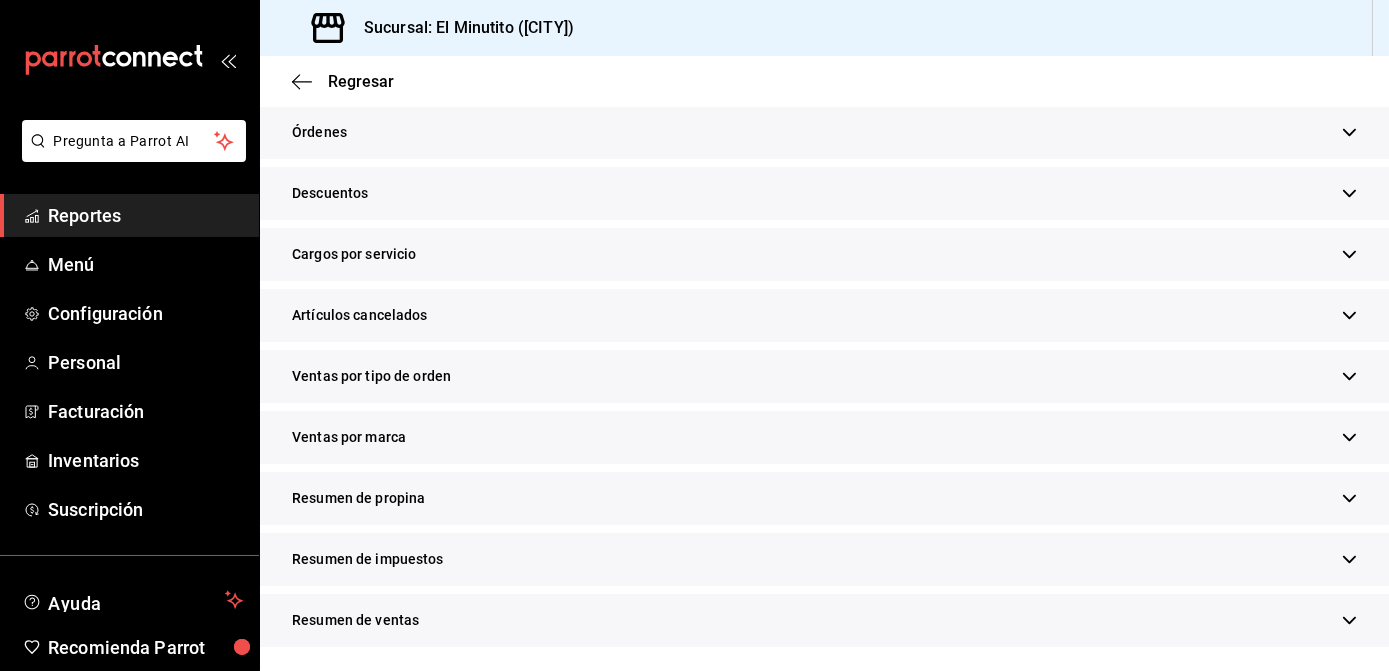click on "Resumen de propina" at bounding box center (824, 498) 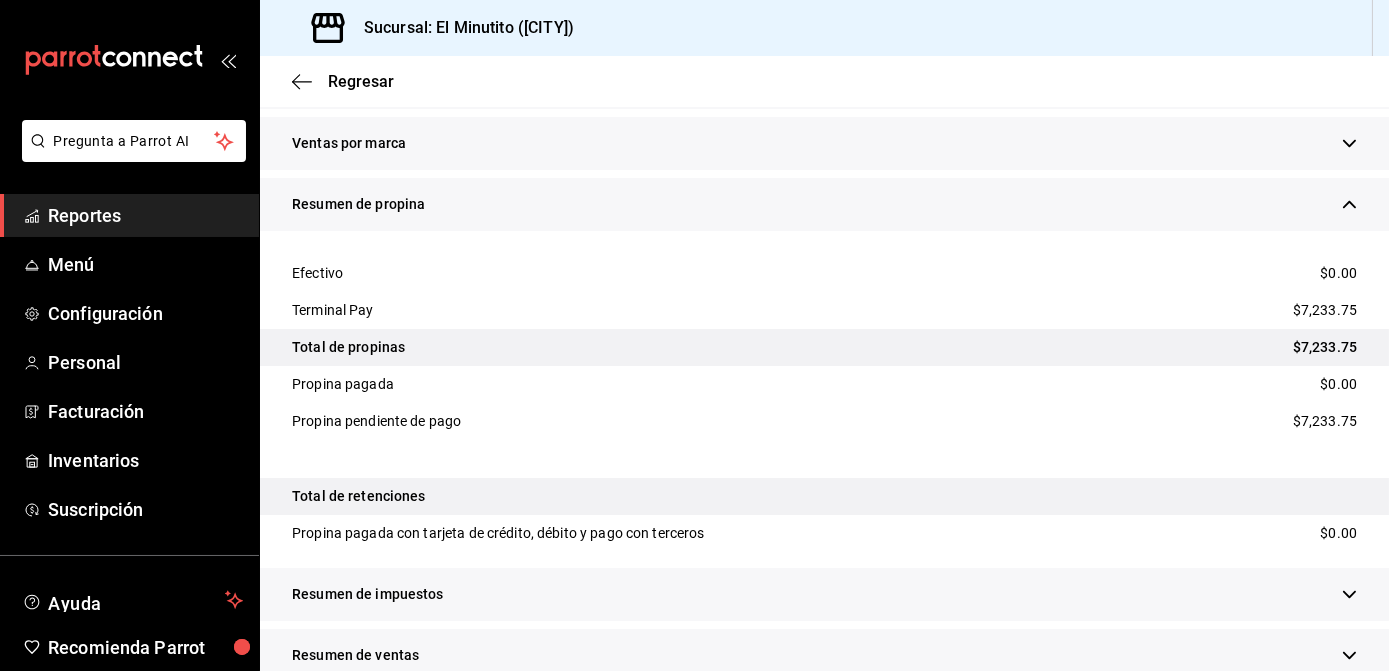 scroll, scrollTop: 2037, scrollLeft: 0, axis: vertical 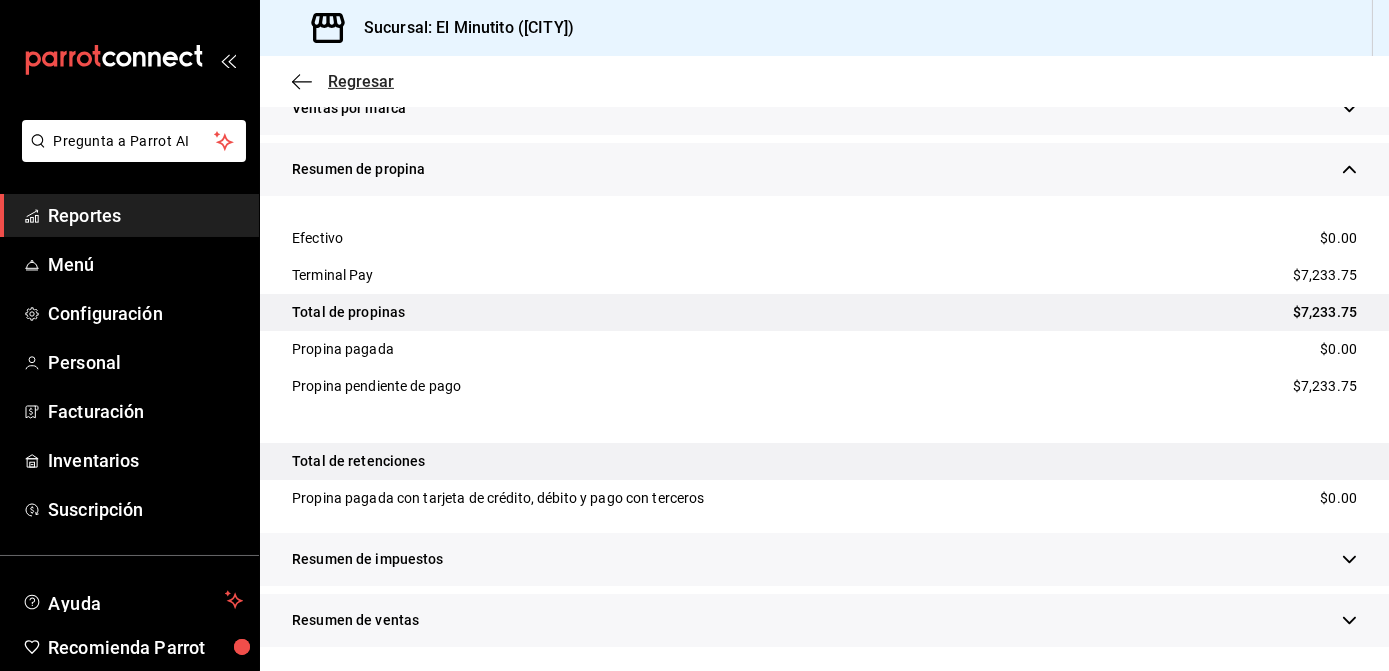 click on "Regresar" at bounding box center (361, 81) 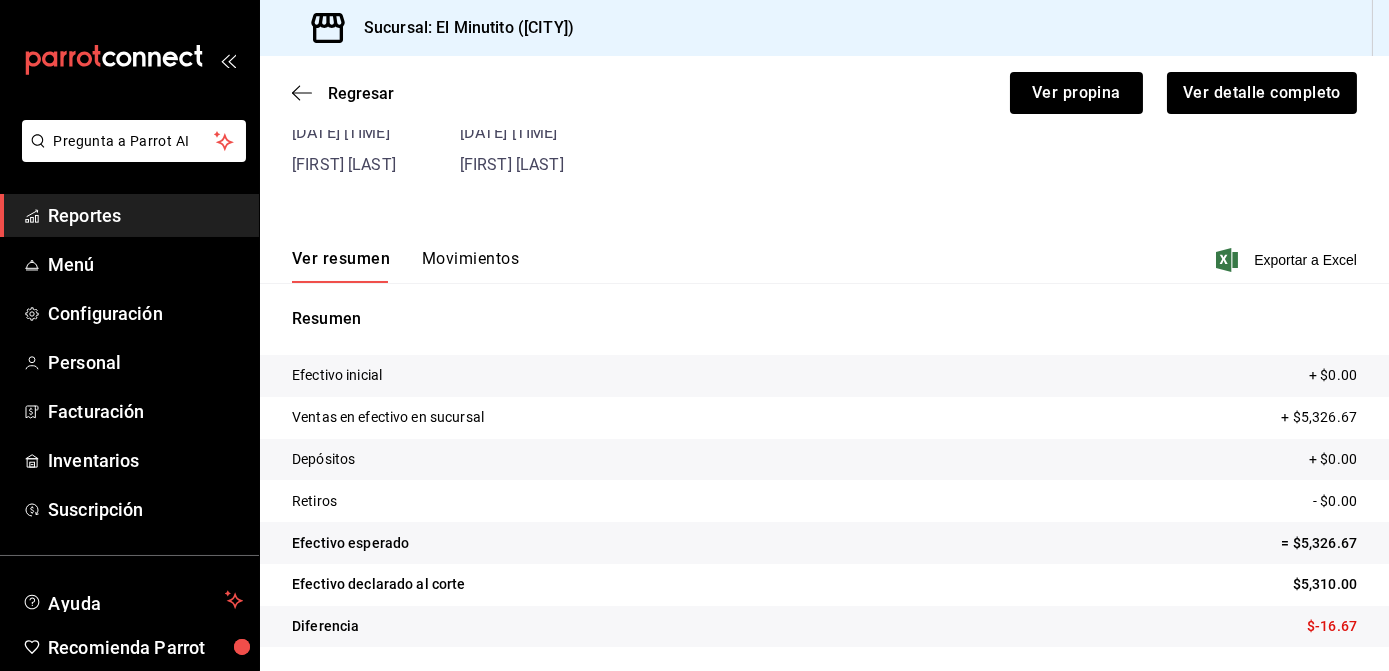 scroll, scrollTop: 145, scrollLeft: 0, axis: vertical 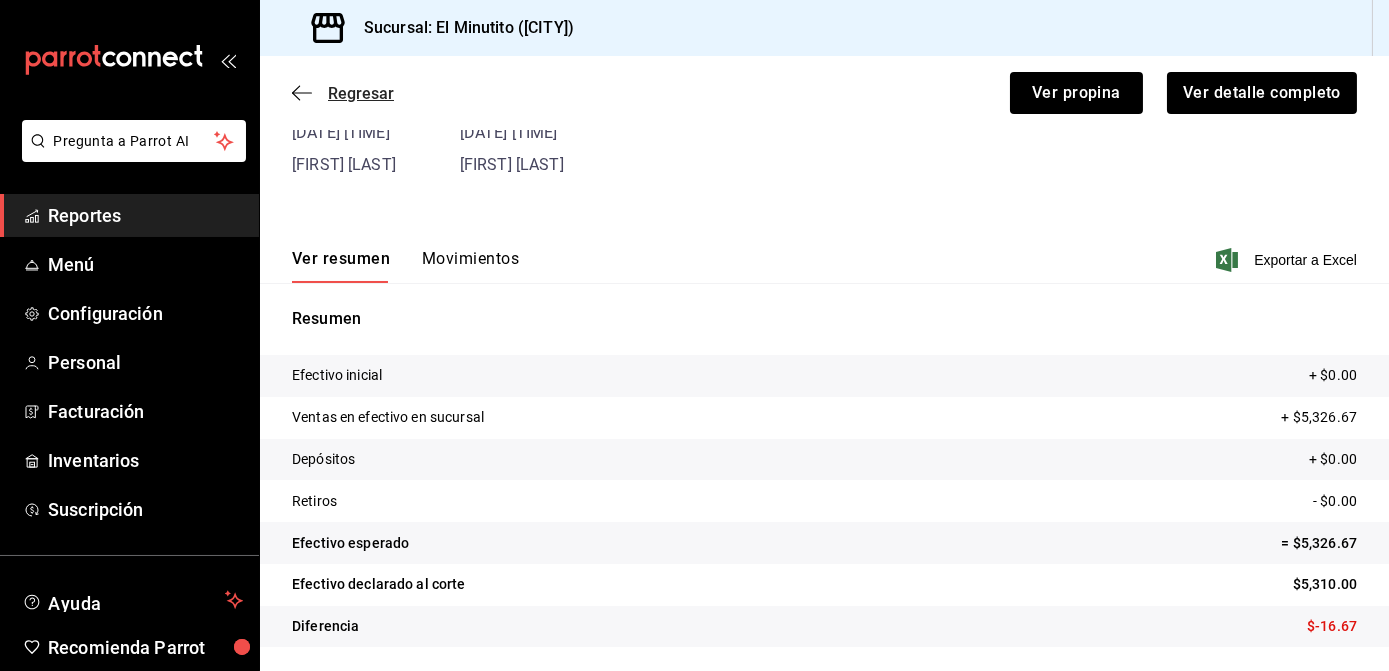 click on "Regresar" at bounding box center [361, 93] 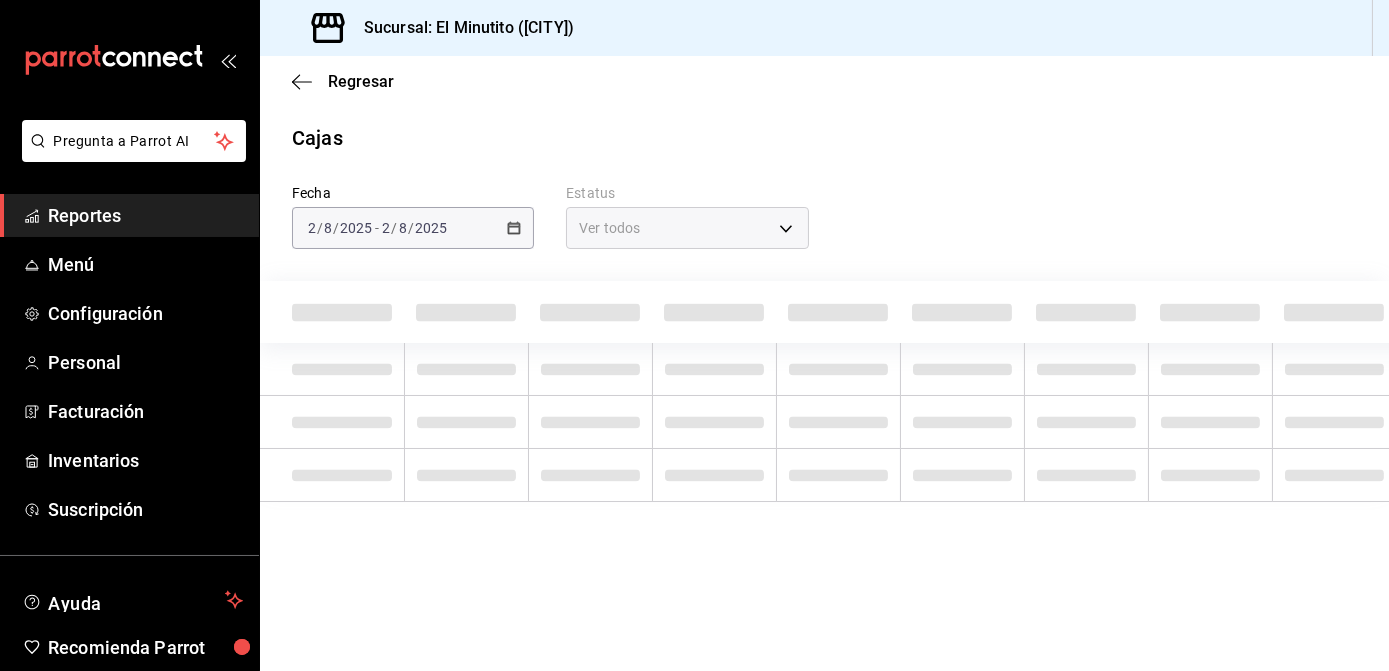 scroll, scrollTop: 0, scrollLeft: 0, axis: both 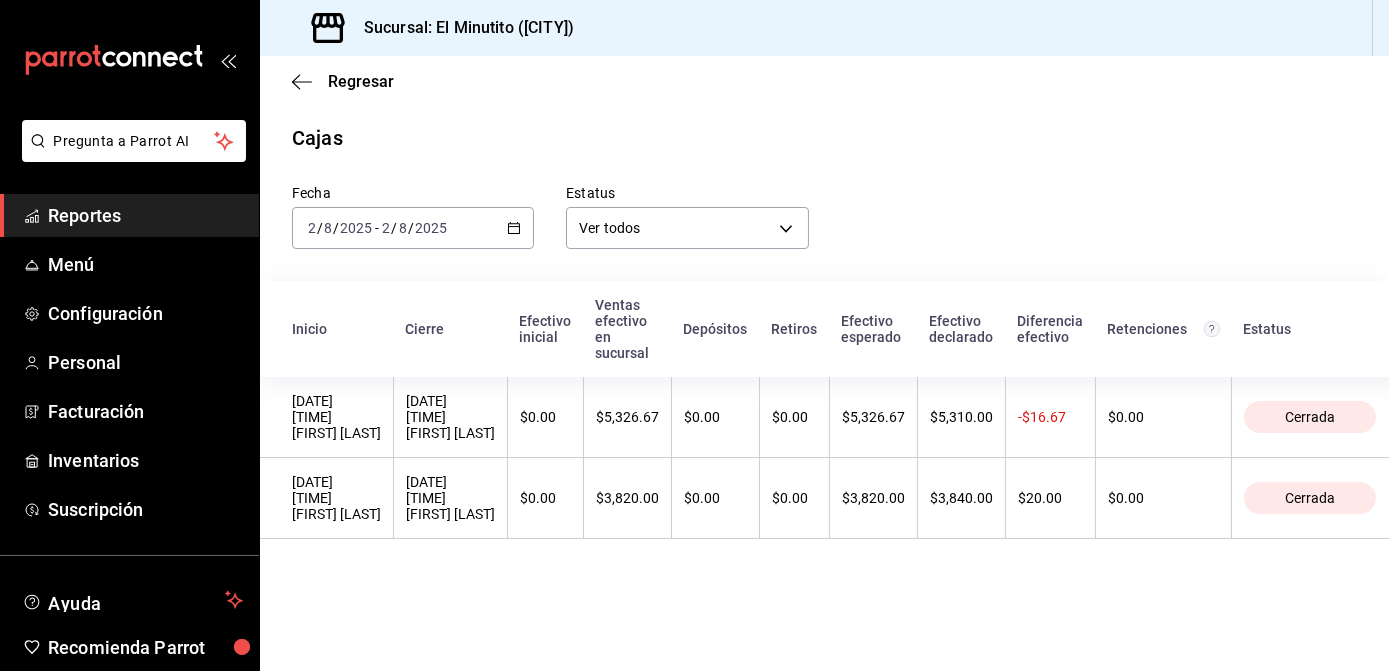 click 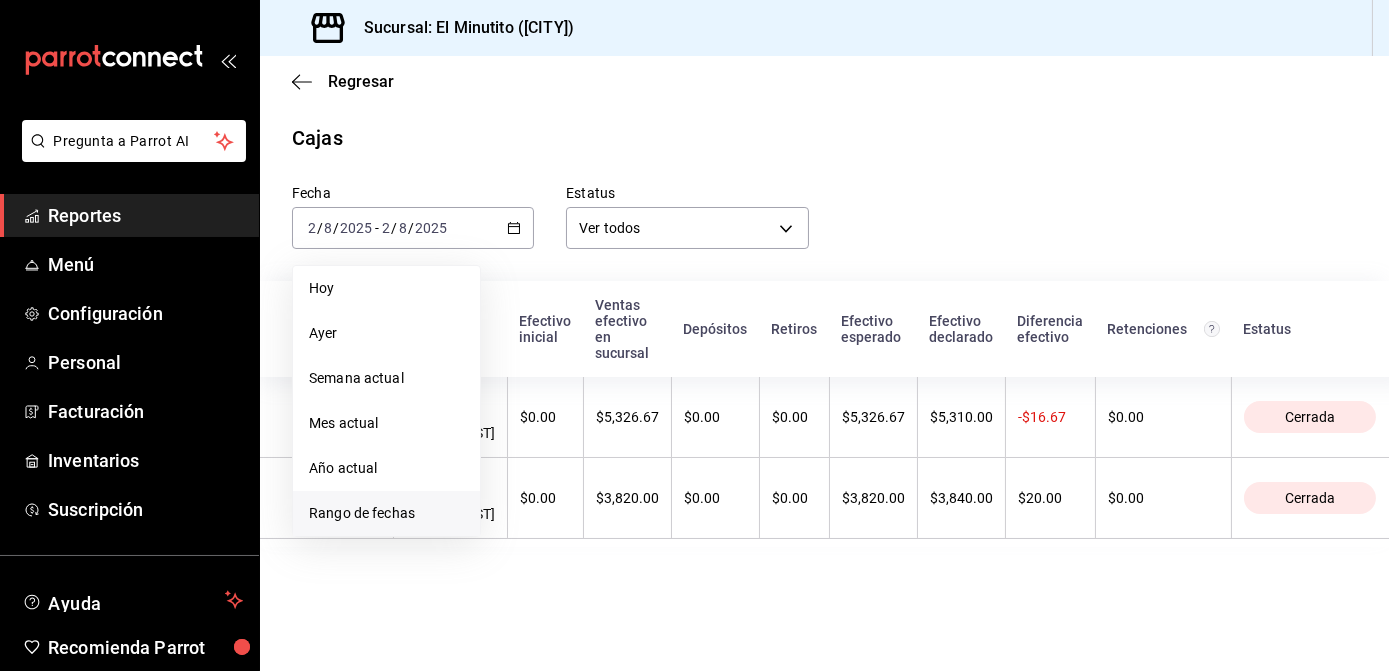 click on "Rango de fechas" at bounding box center (386, 513) 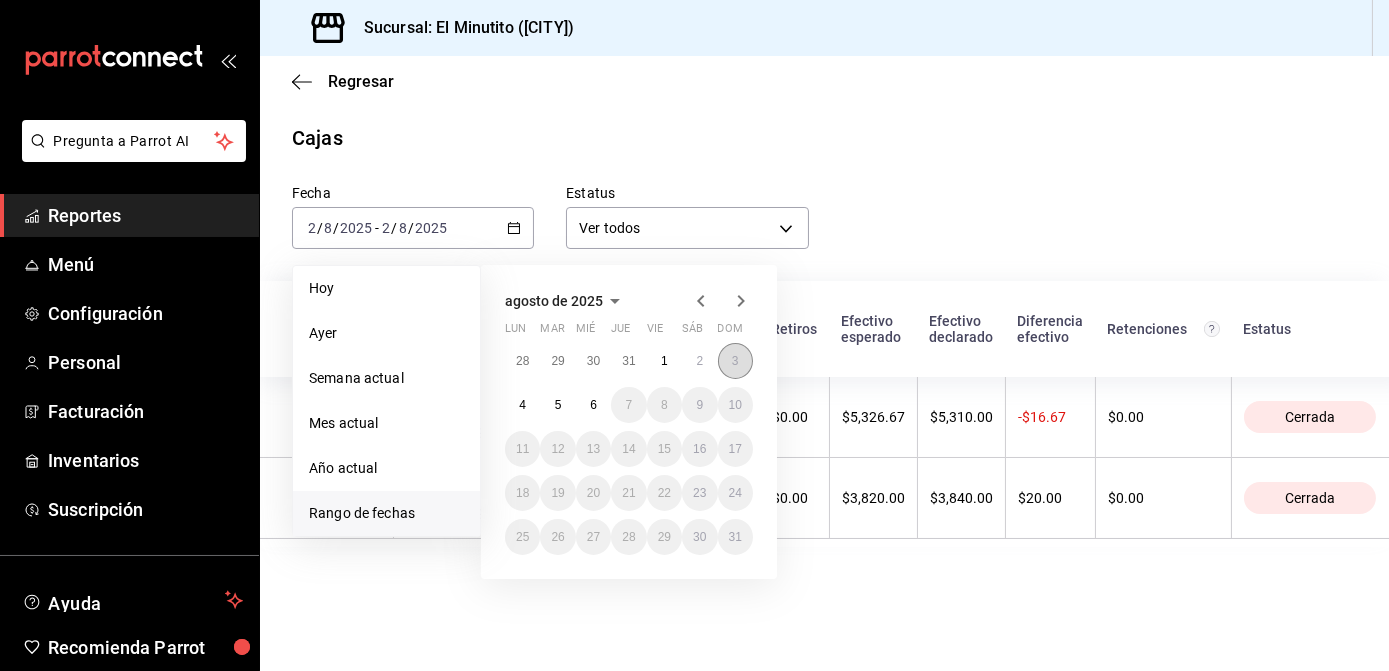 click on "3" at bounding box center [735, 361] 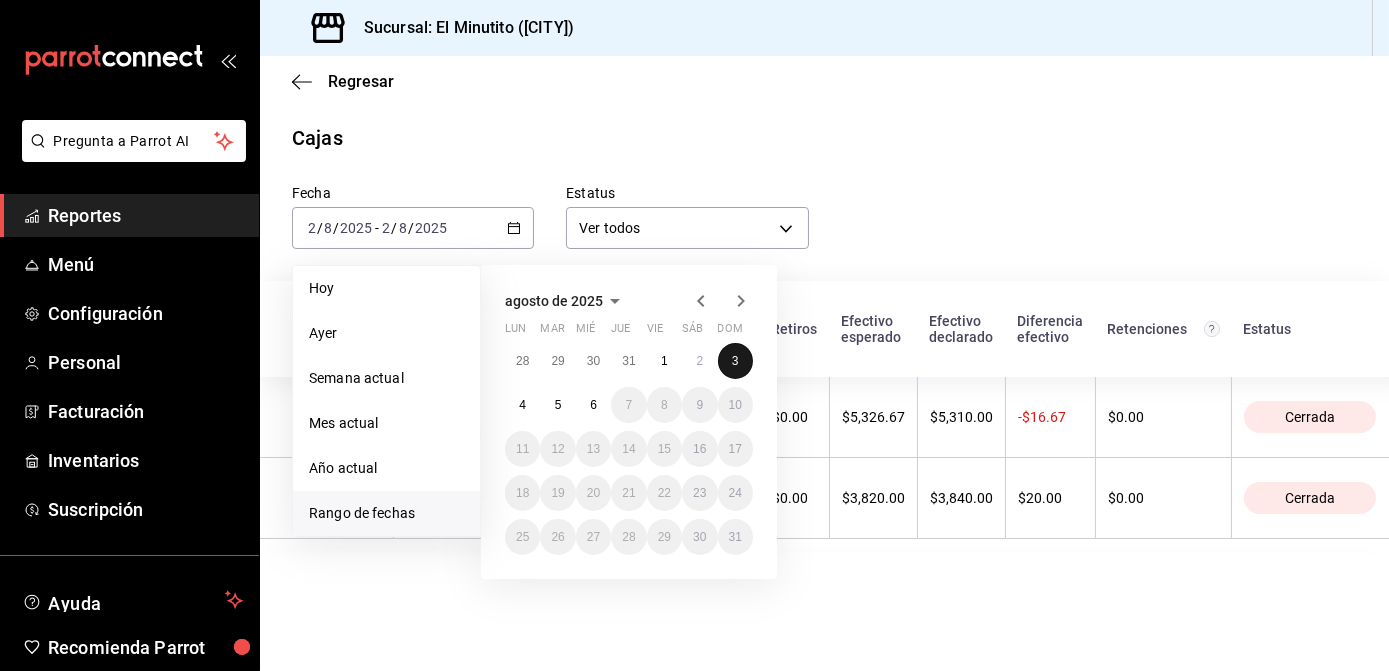 click on "3" at bounding box center [735, 361] 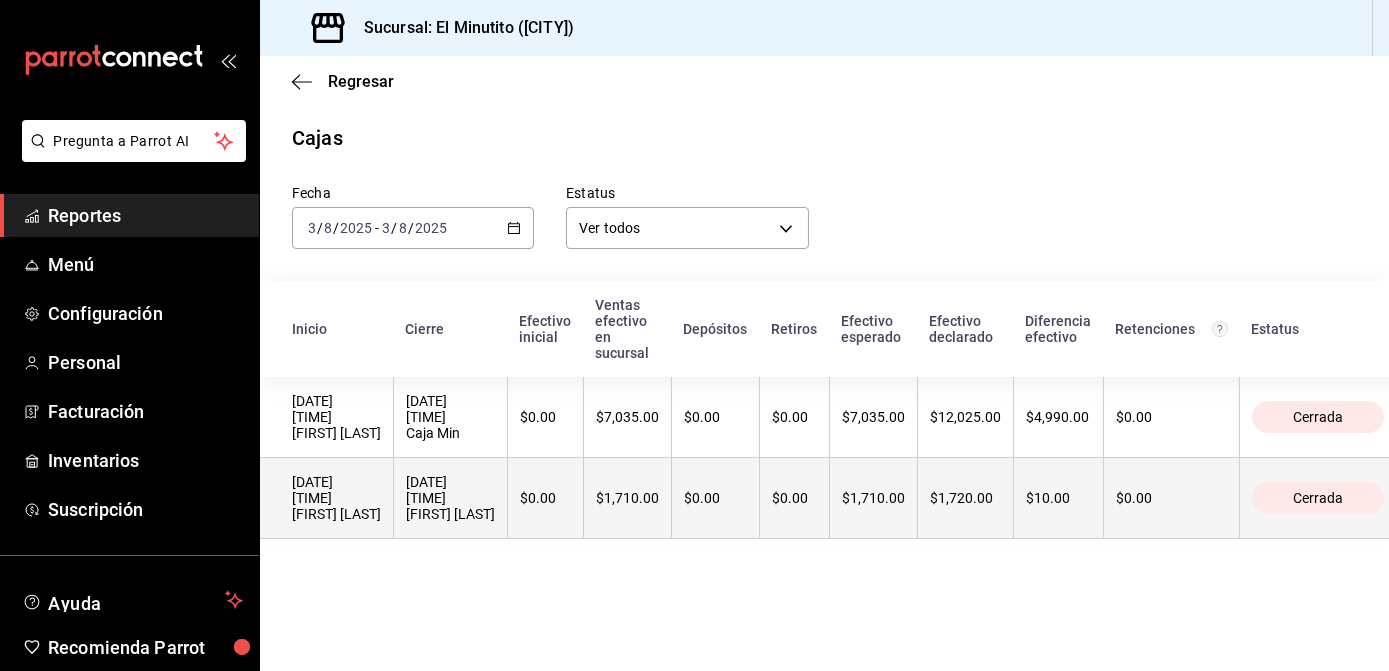 click on "[DATE]
[TIME]
[FIRST] [LAST]" at bounding box center [450, 498] 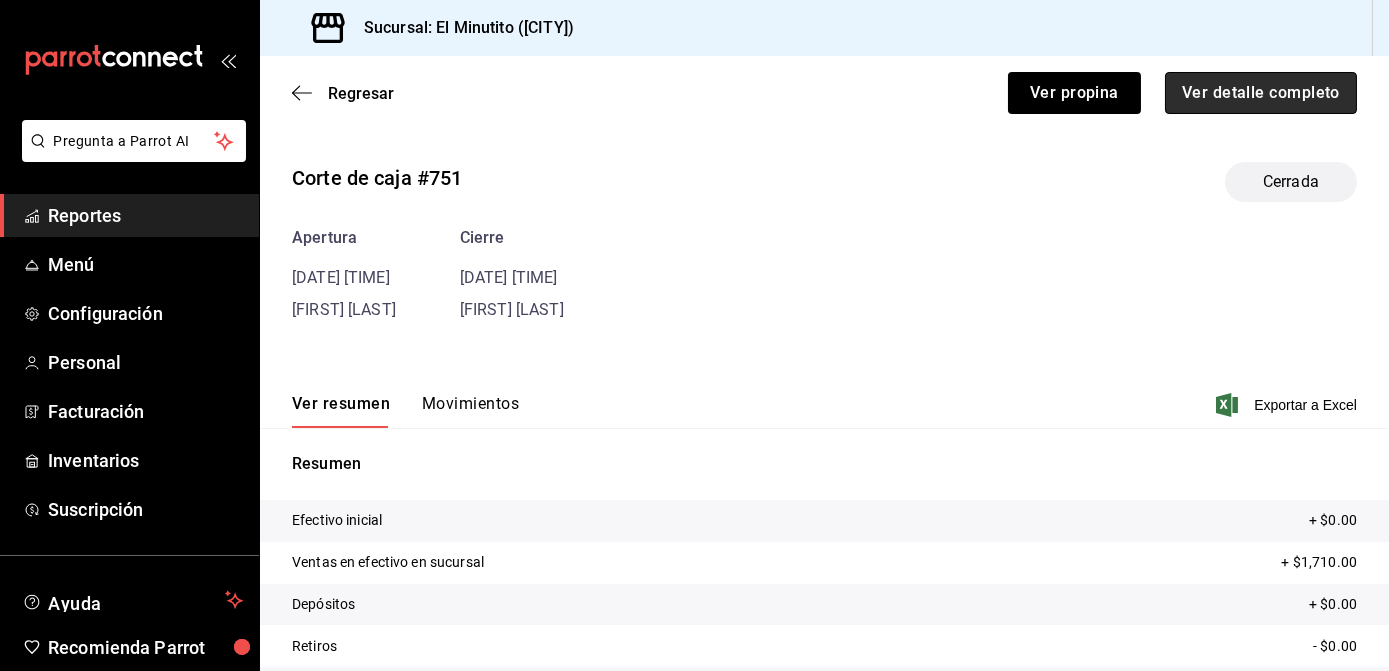 click on "Ver detalle completo" at bounding box center (1261, 93) 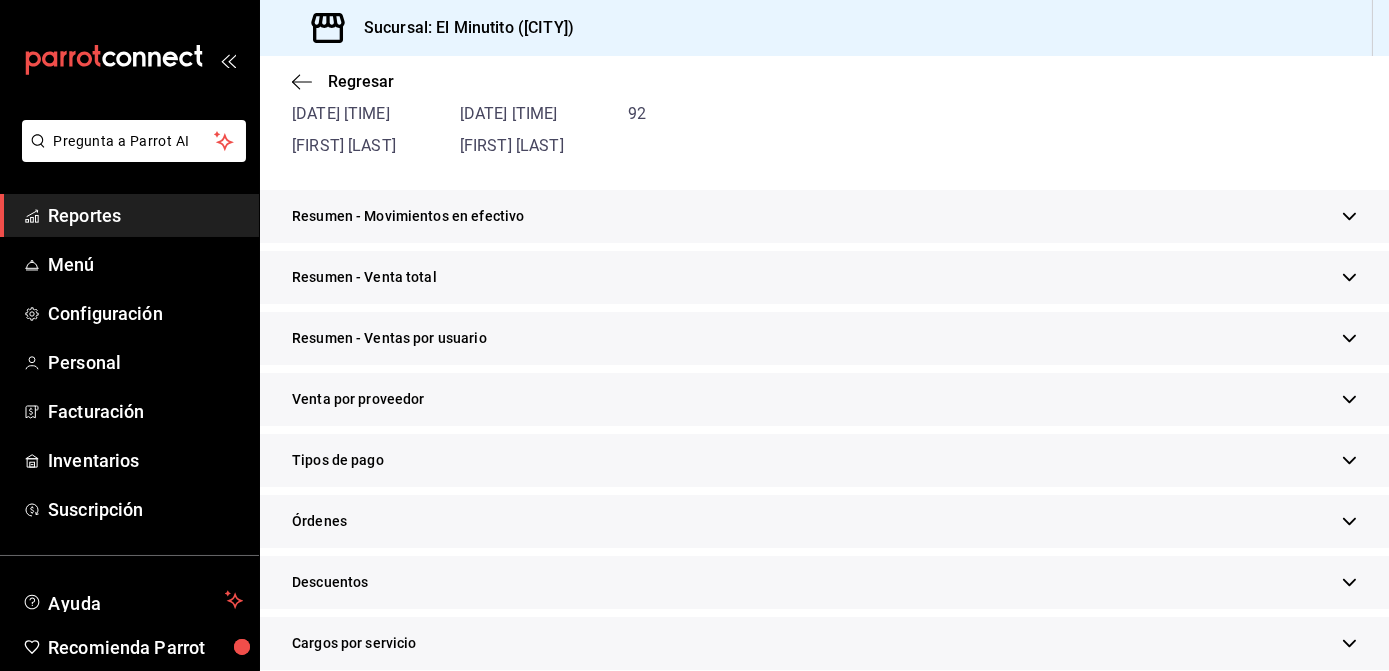 scroll, scrollTop: 248, scrollLeft: 0, axis: vertical 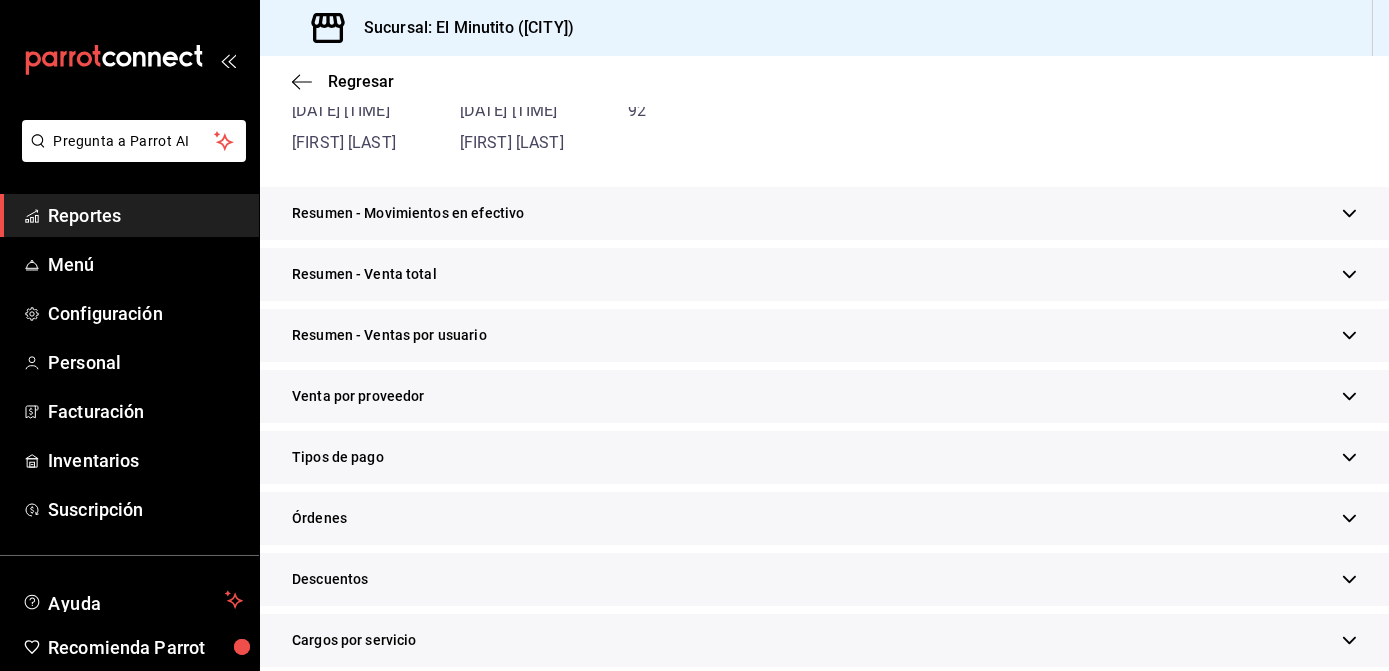 click at bounding box center (1349, 213) 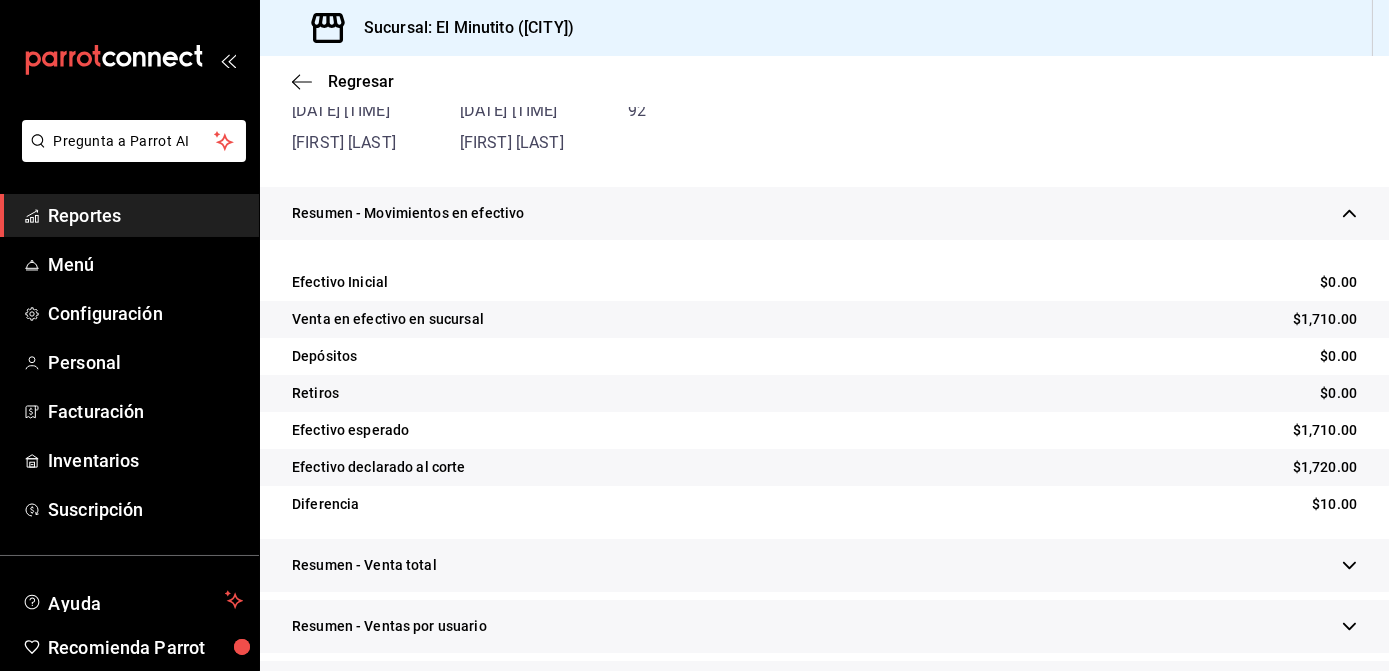 scroll, scrollTop: 321, scrollLeft: 0, axis: vertical 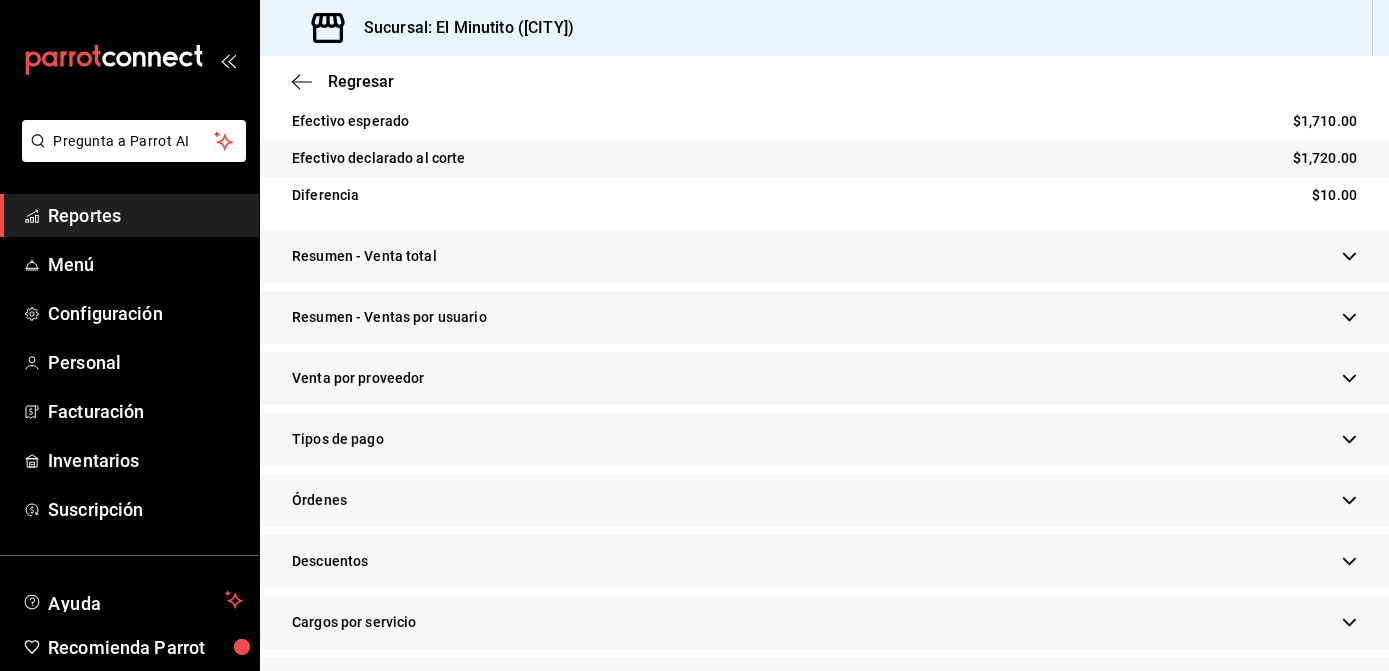 click on "Resumen - Venta total" at bounding box center [824, 256] 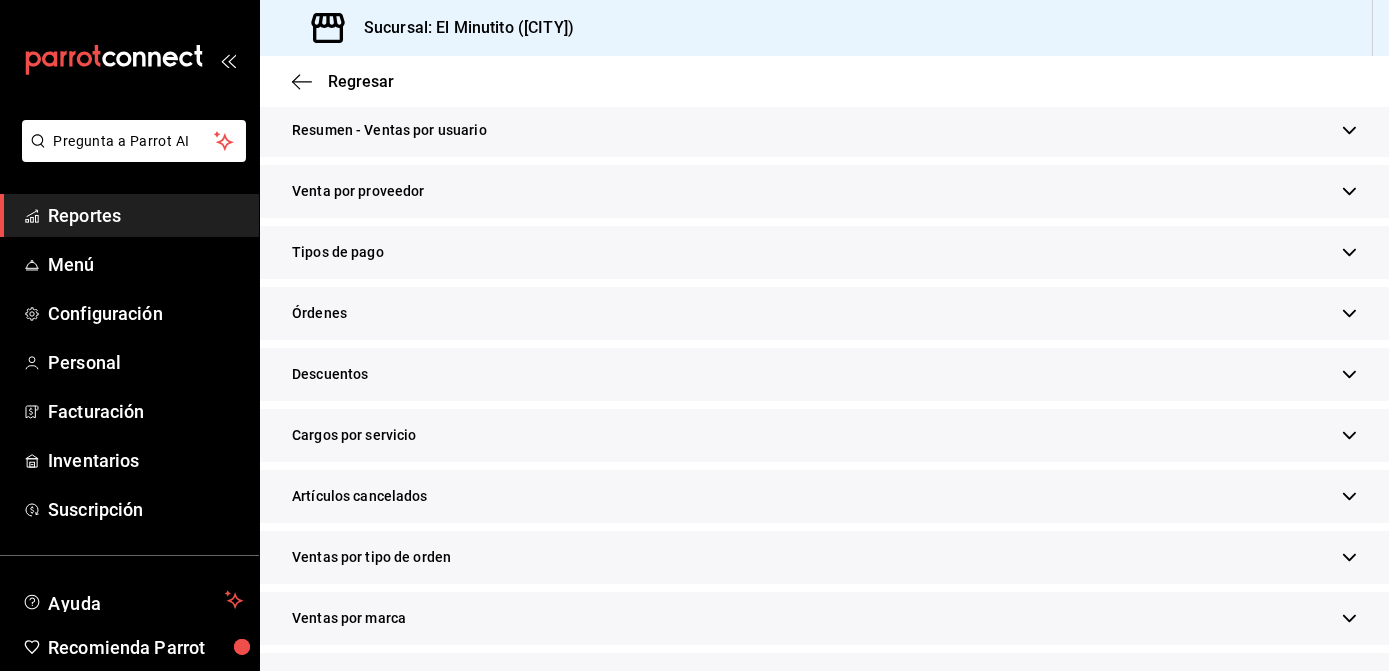 scroll, scrollTop: 856, scrollLeft: 0, axis: vertical 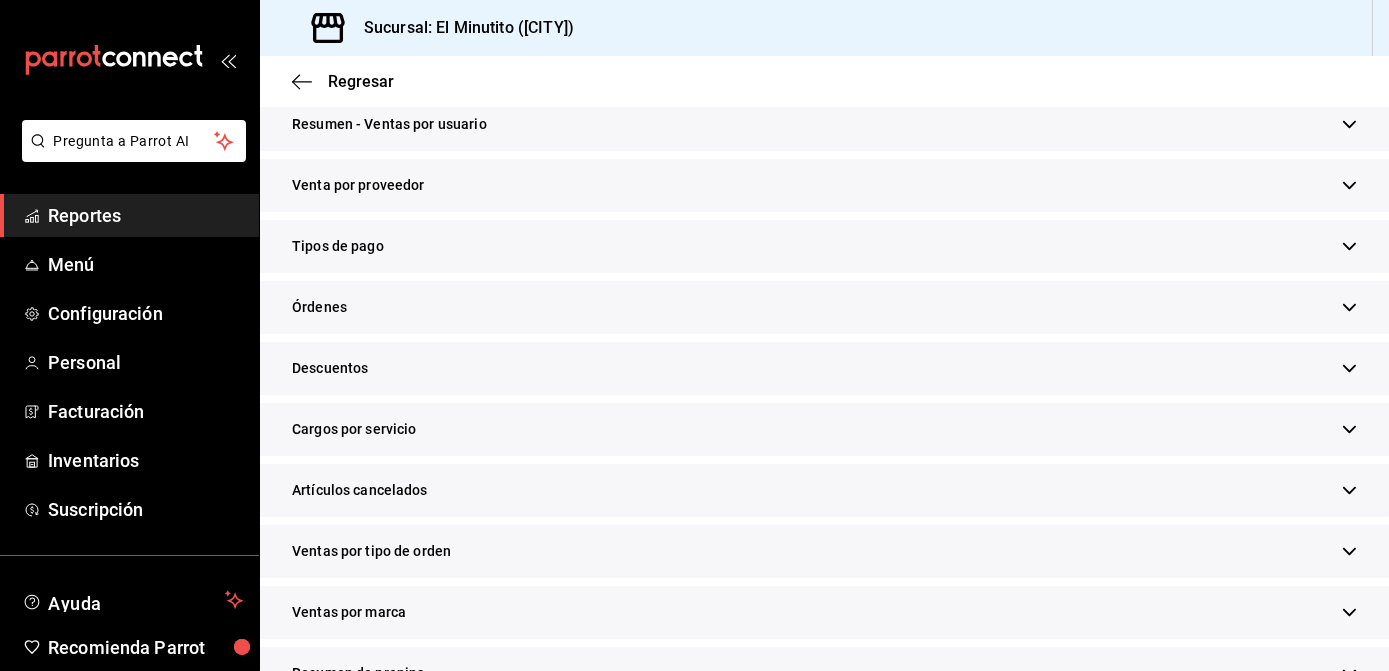 click 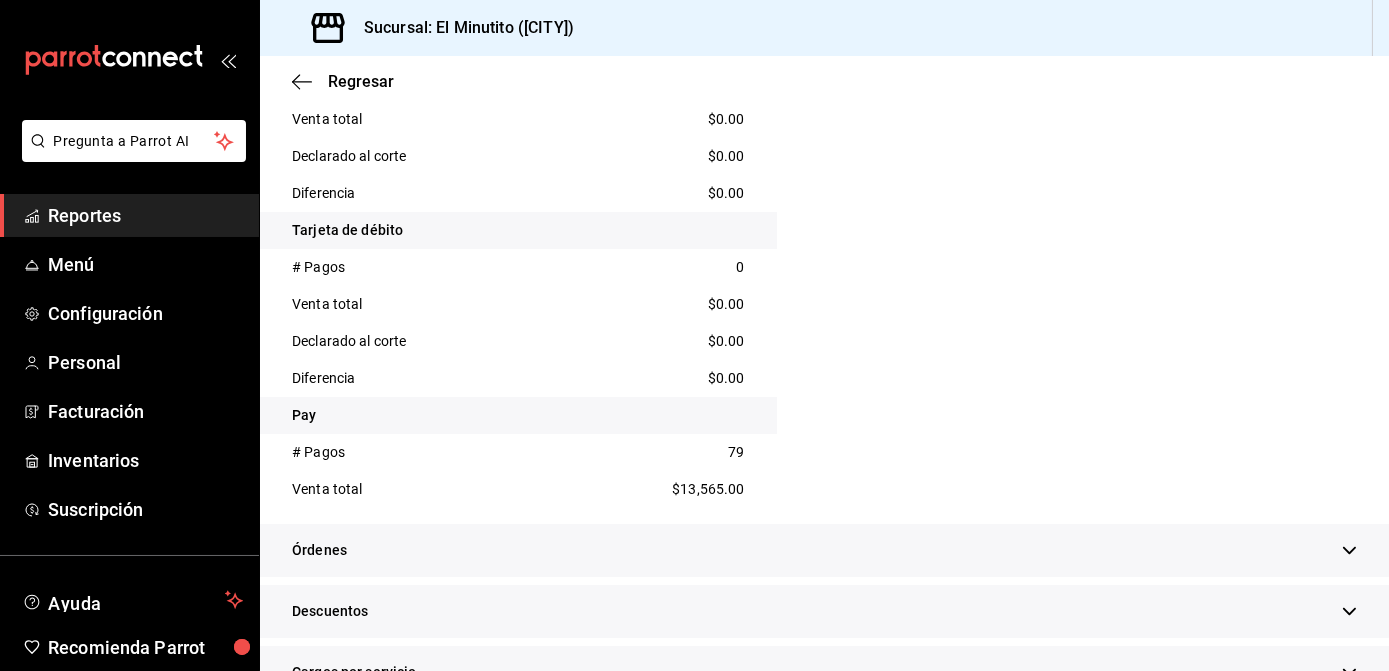 scroll, scrollTop: 1296, scrollLeft: 0, axis: vertical 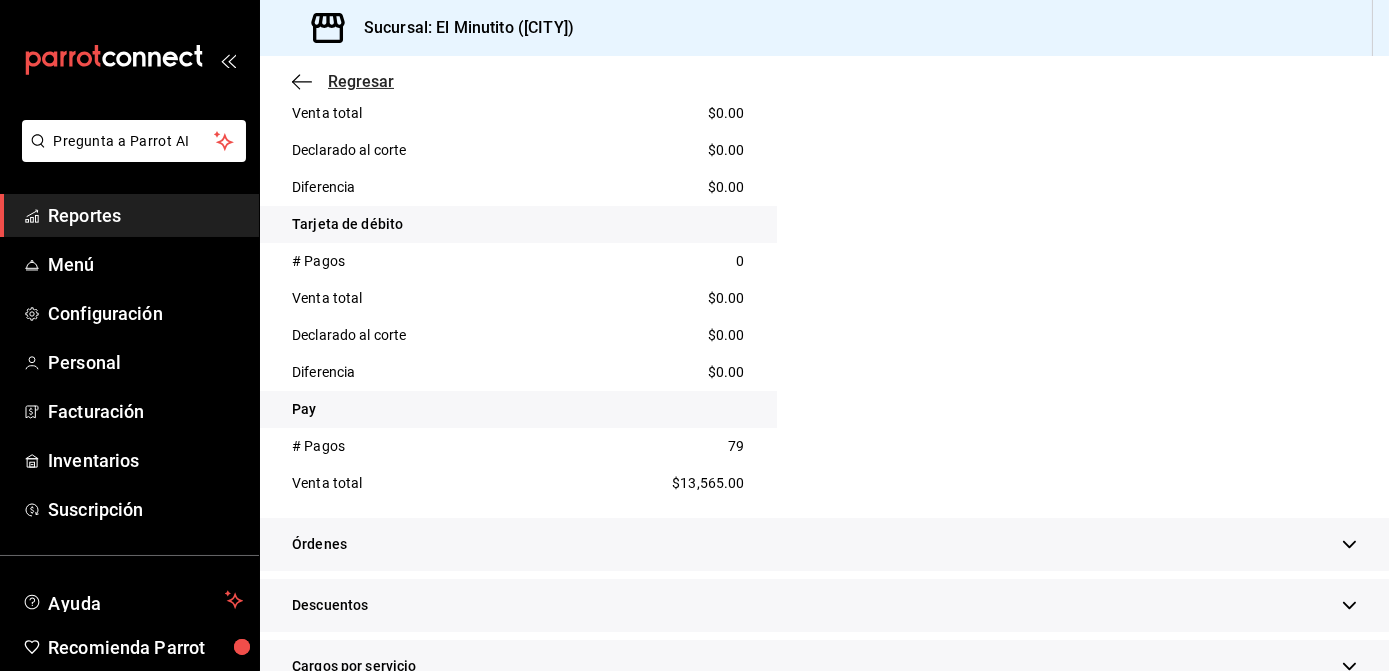 click on "Regresar" at bounding box center [361, 81] 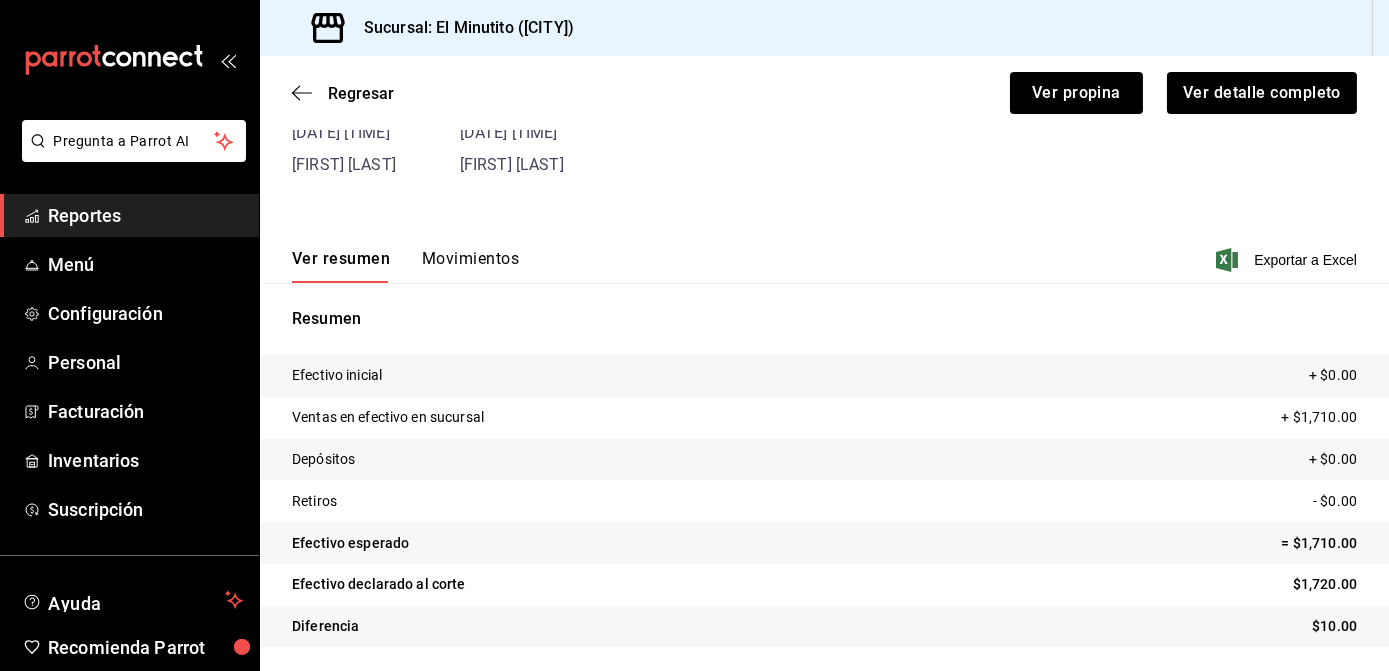 scroll, scrollTop: 145, scrollLeft: 0, axis: vertical 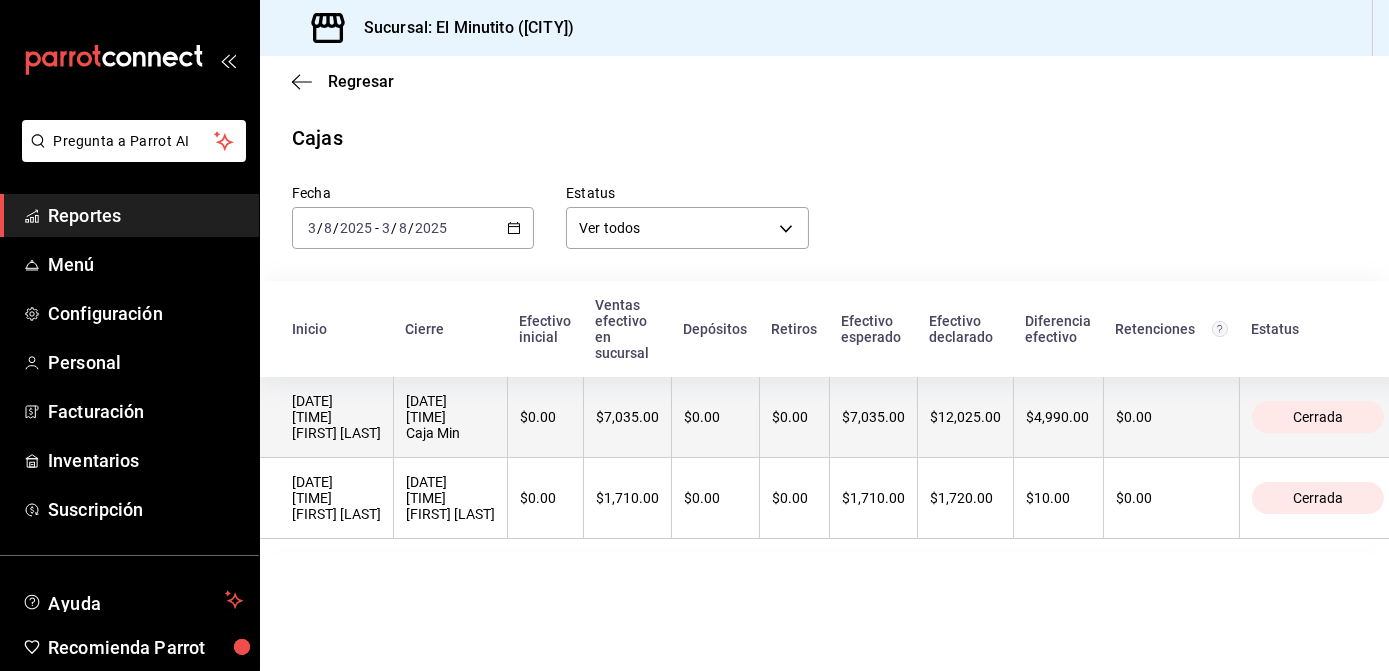 click on "[DATE]
[TIME]
Caja Min" at bounding box center [451, 417] 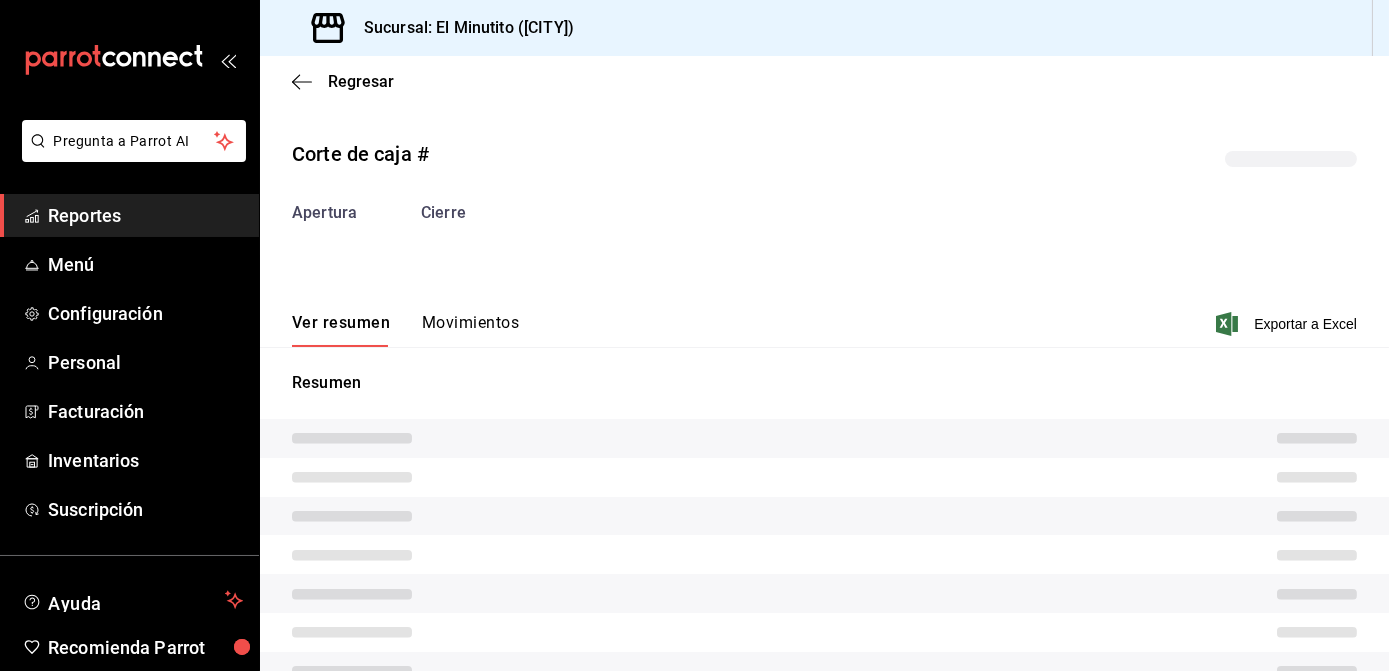 click on "Resumen" at bounding box center [824, 383] 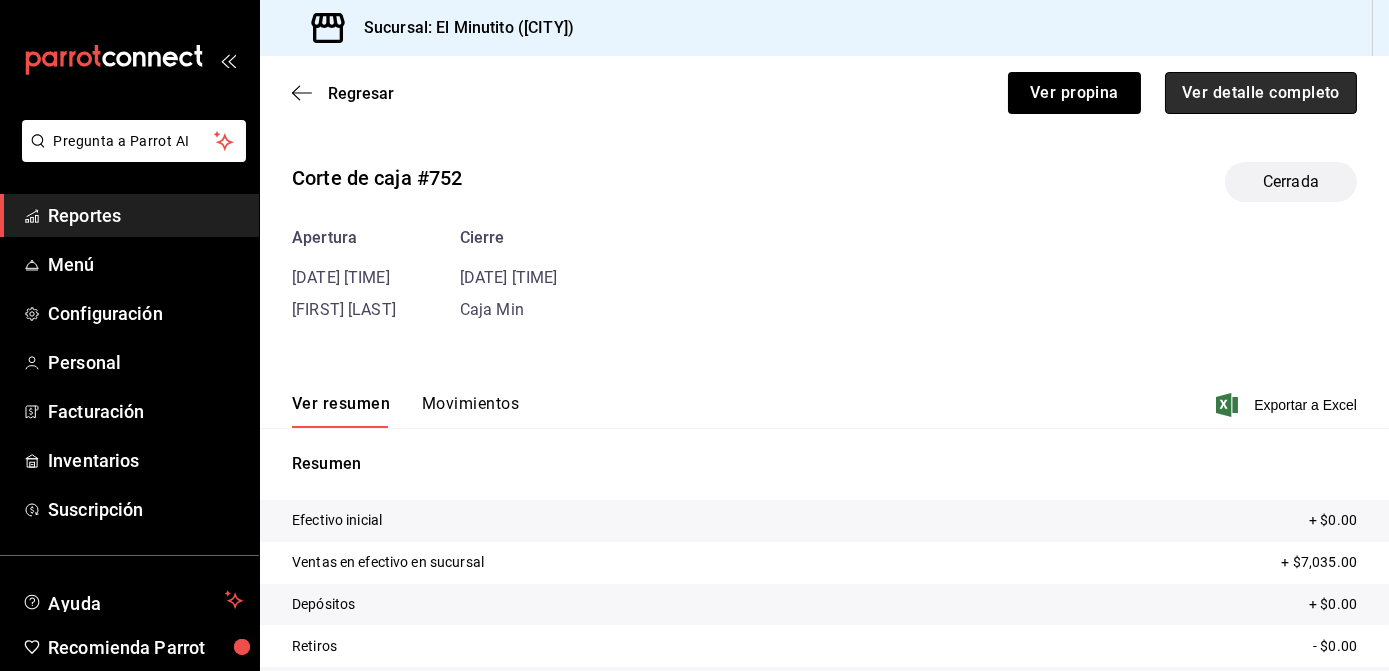 click on "Ver detalle completo" at bounding box center (1261, 93) 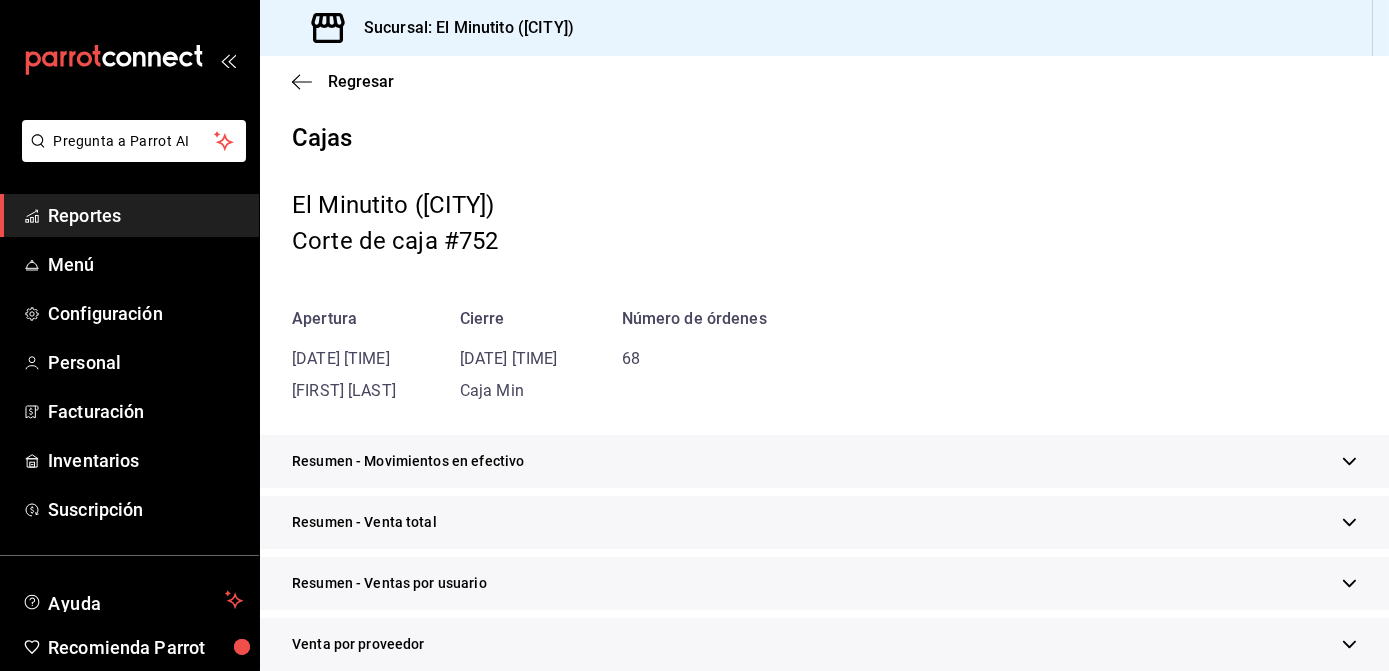 scroll, scrollTop: 157, scrollLeft: 0, axis: vertical 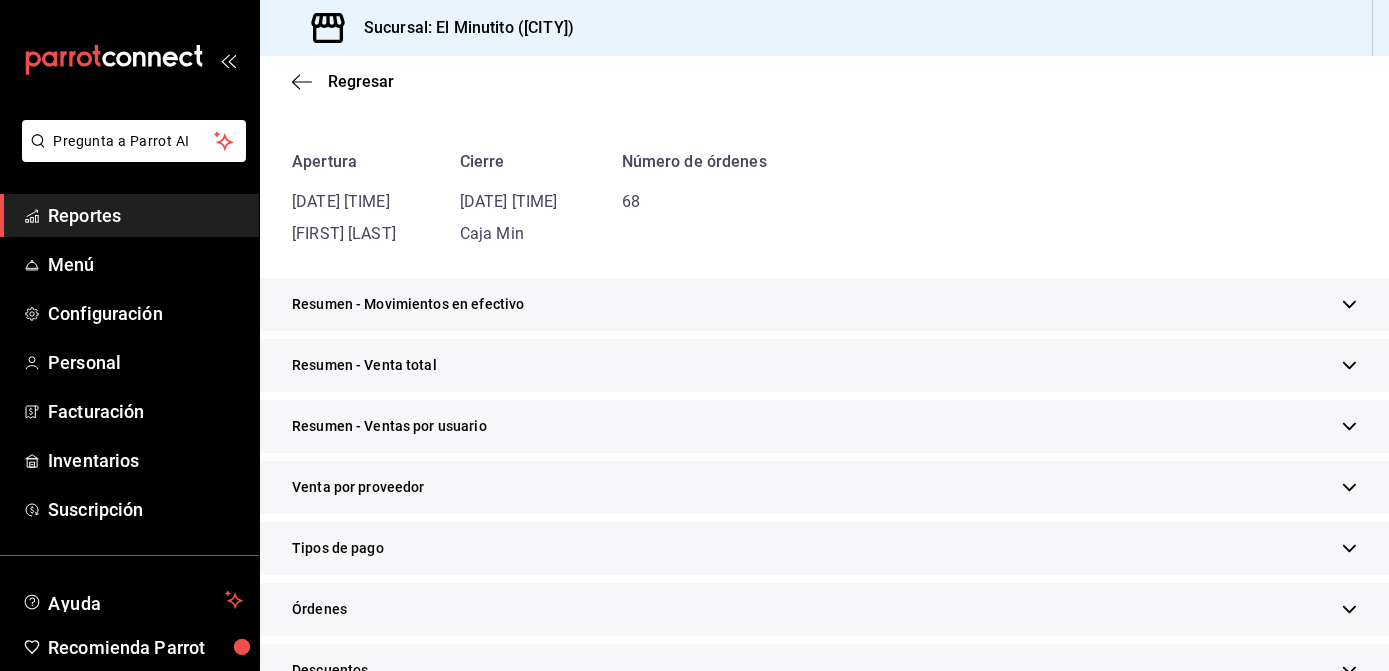click on "Resumen - Movimientos en efectivo" at bounding box center (824, 304) 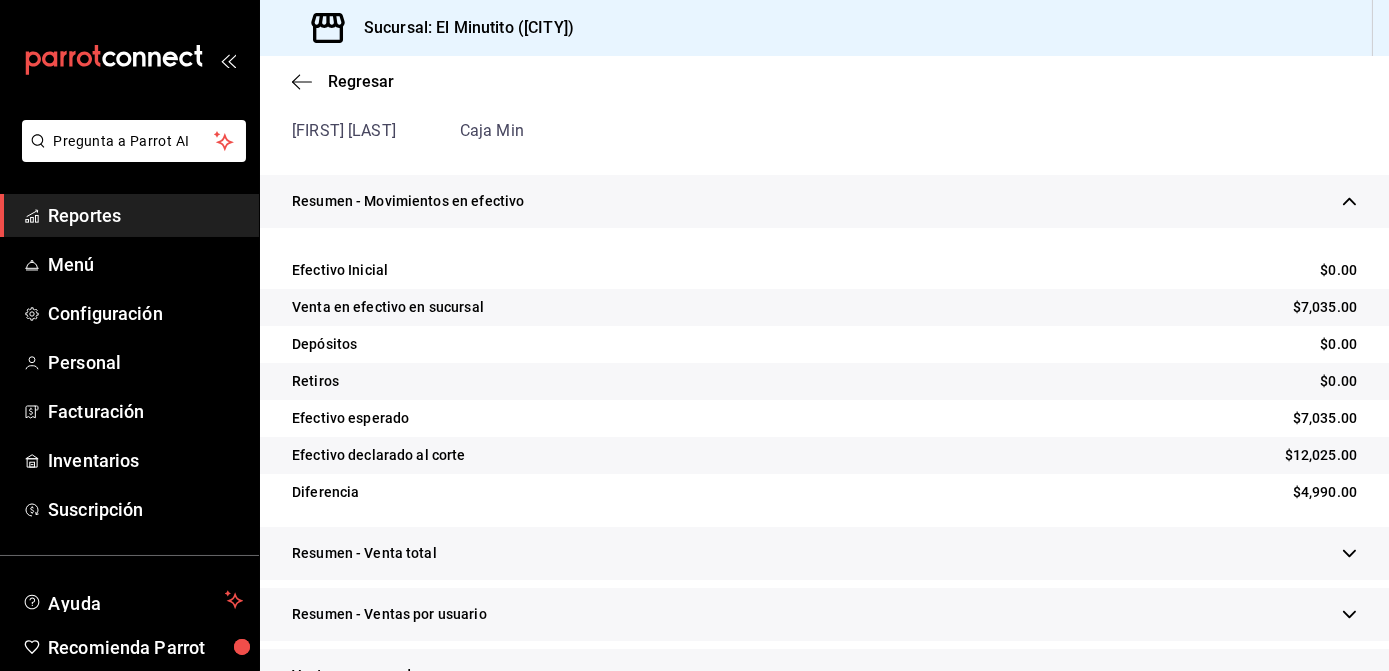 scroll, scrollTop: 256, scrollLeft: 0, axis: vertical 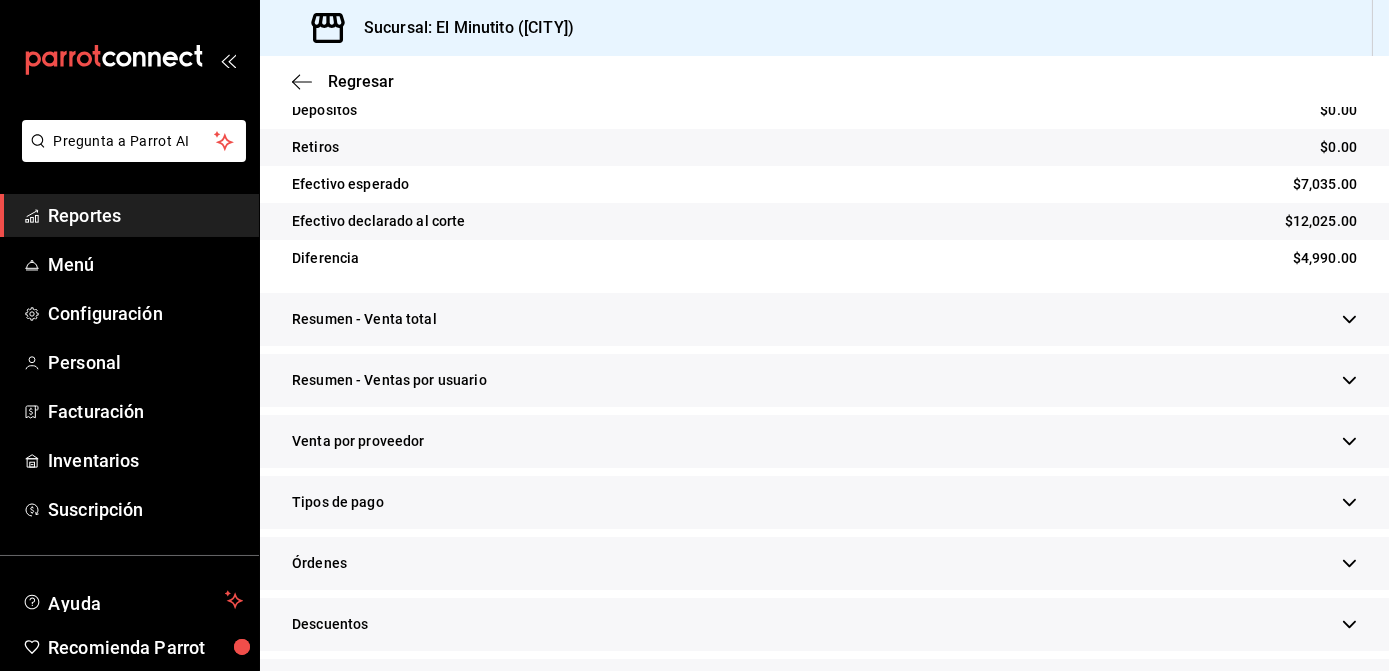 click 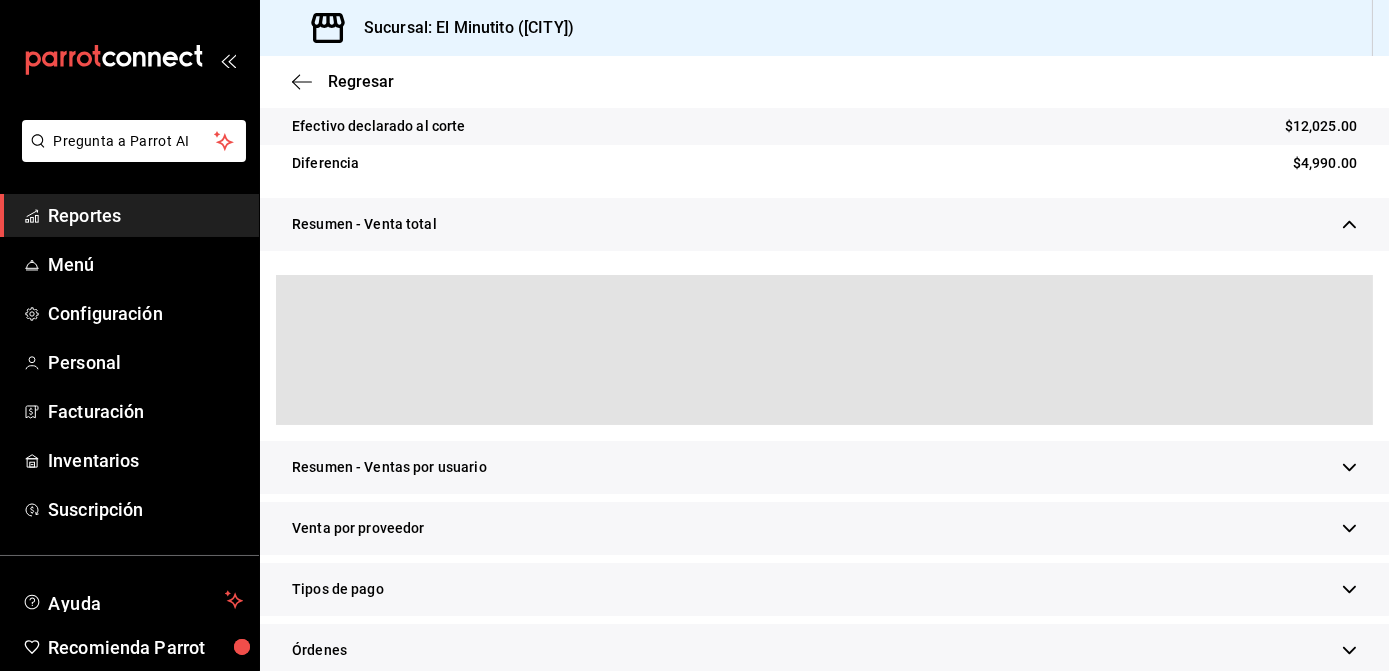 scroll, scrollTop: 595, scrollLeft: 0, axis: vertical 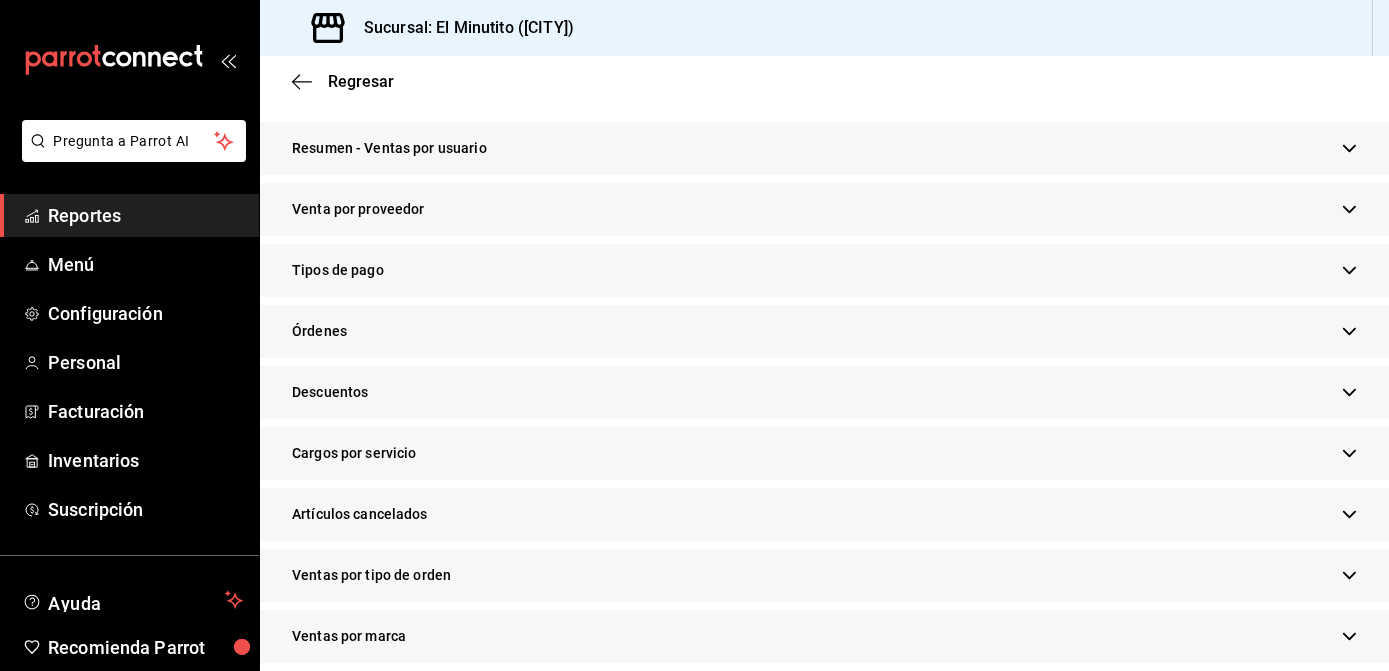 click on "Tipos de pago" at bounding box center [824, 270] 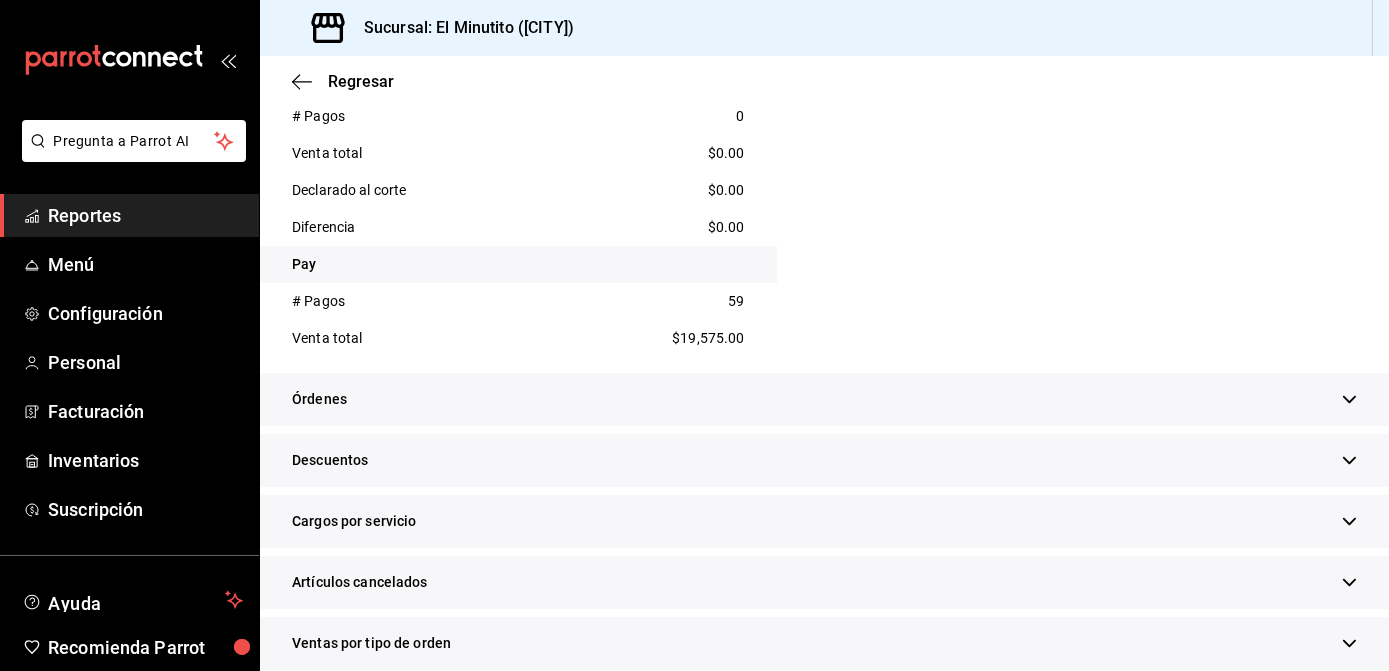 scroll, scrollTop: 1437, scrollLeft: 0, axis: vertical 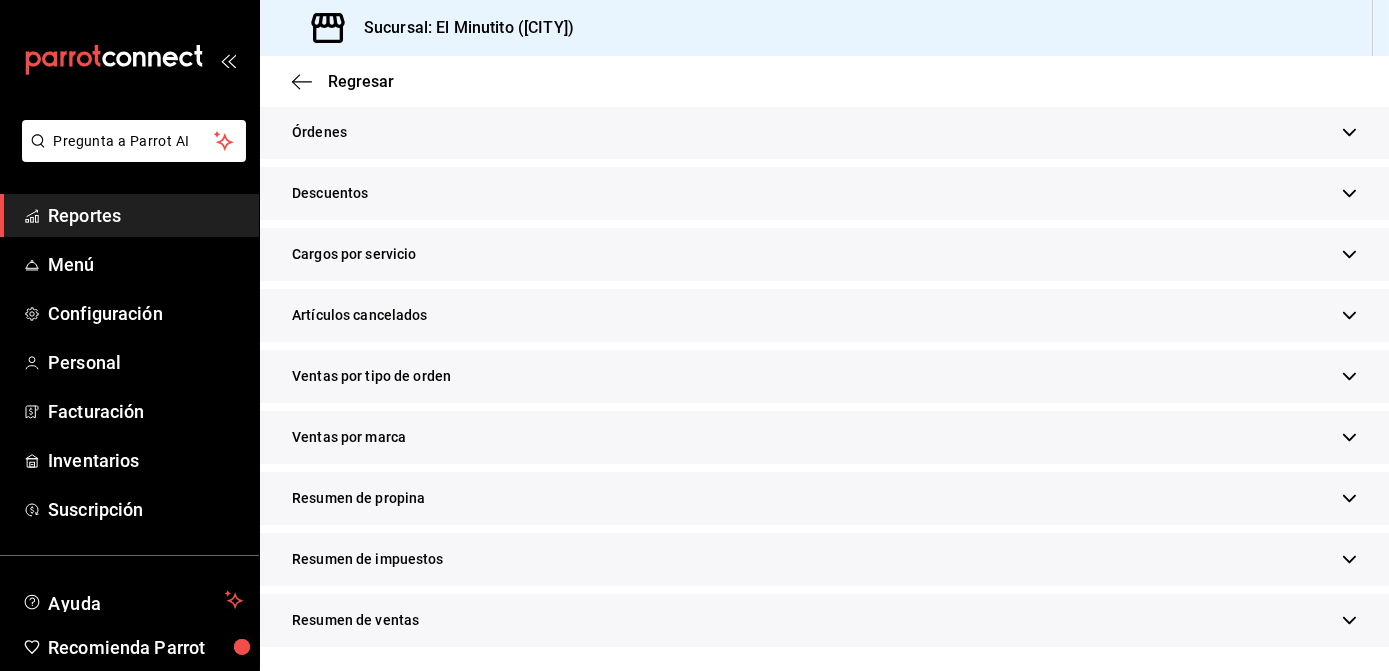 click on "Resumen de propina" at bounding box center [824, 498] 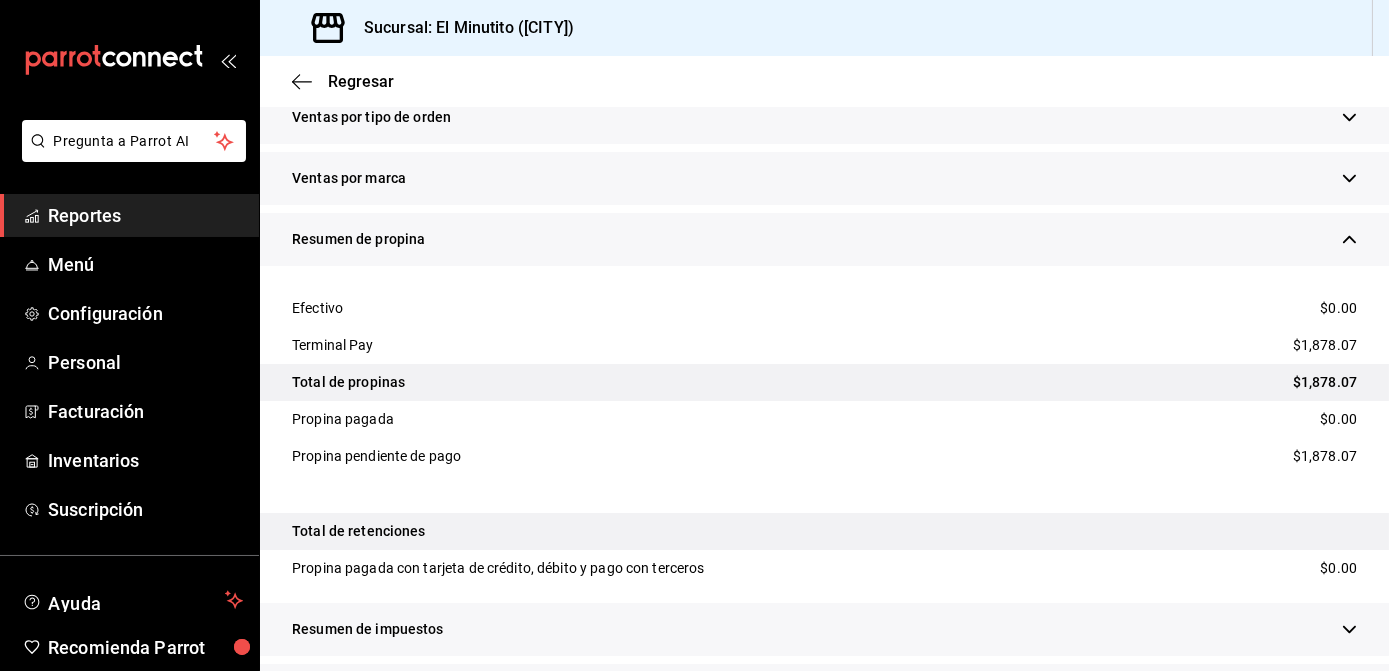 scroll, scrollTop: 2014, scrollLeft: 0, axis: vertical 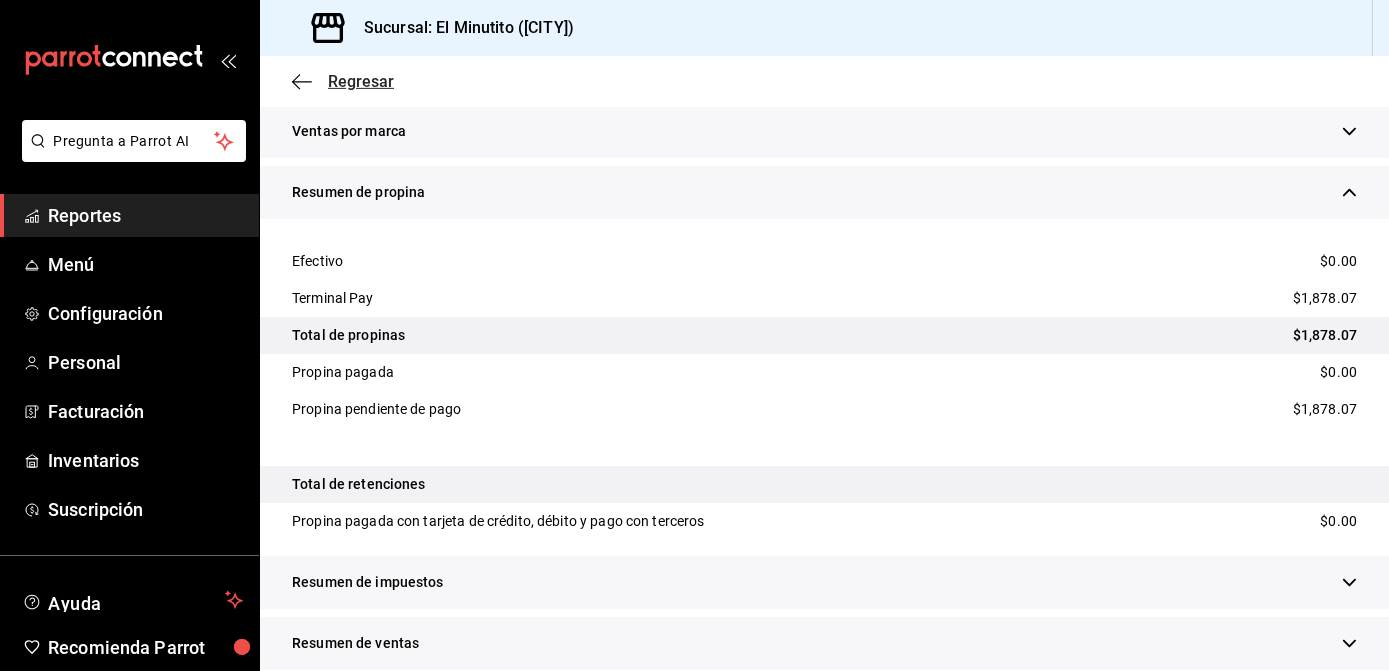 click on "Regresar" at bounding box center (361, 81) 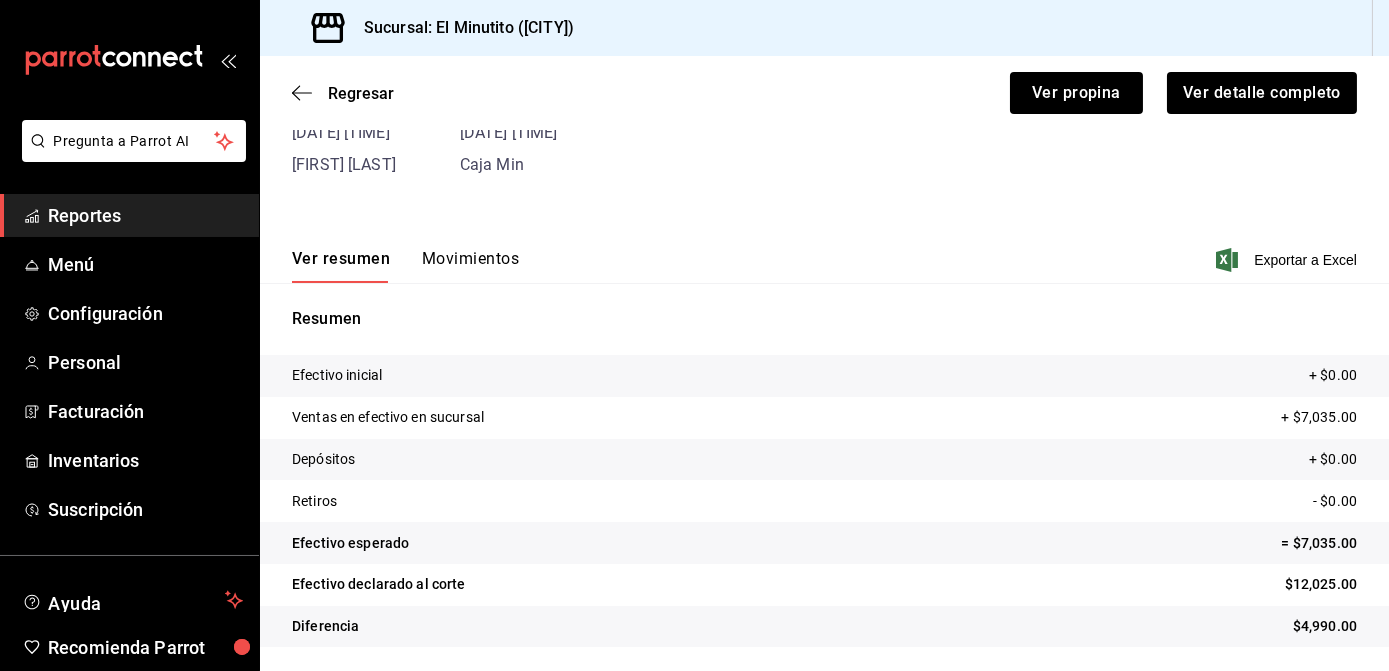 scroll, scrollTop: 145, scrollLeft: 0, axis: vertical 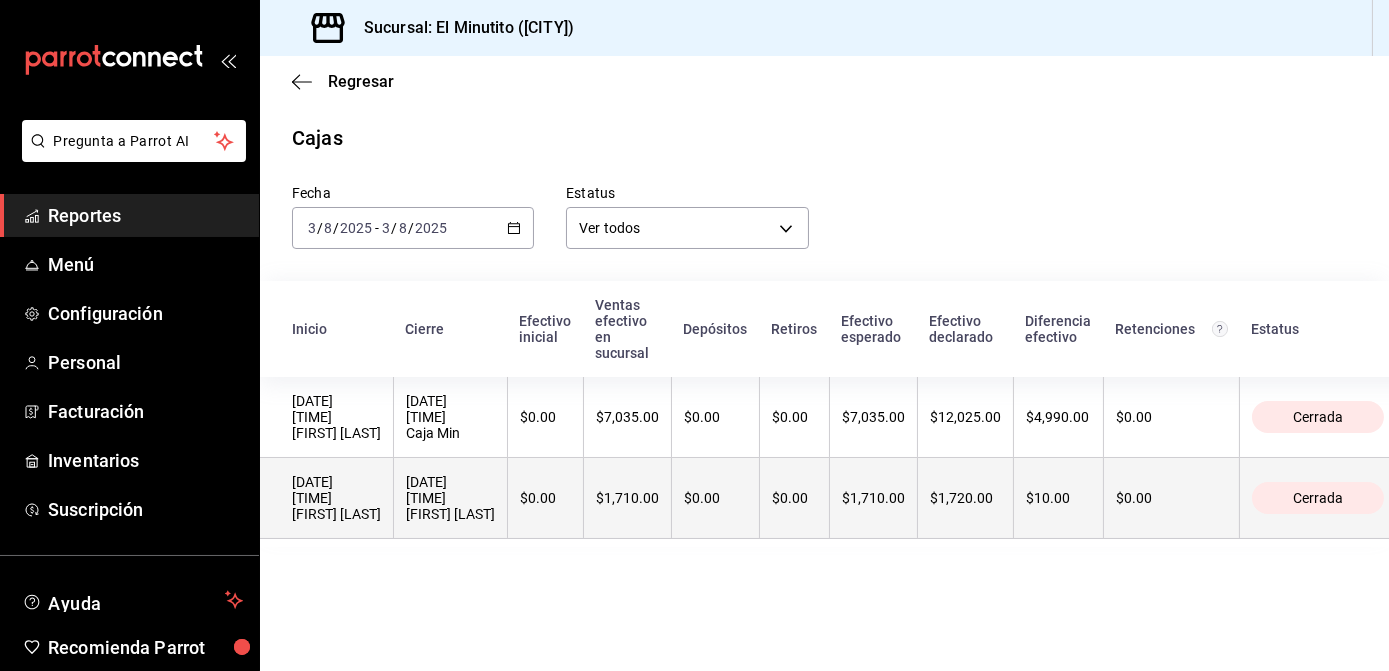 click on "[DATE]
[TIME]
[FIRST] [LAST]" at bounding box center (327, 498) 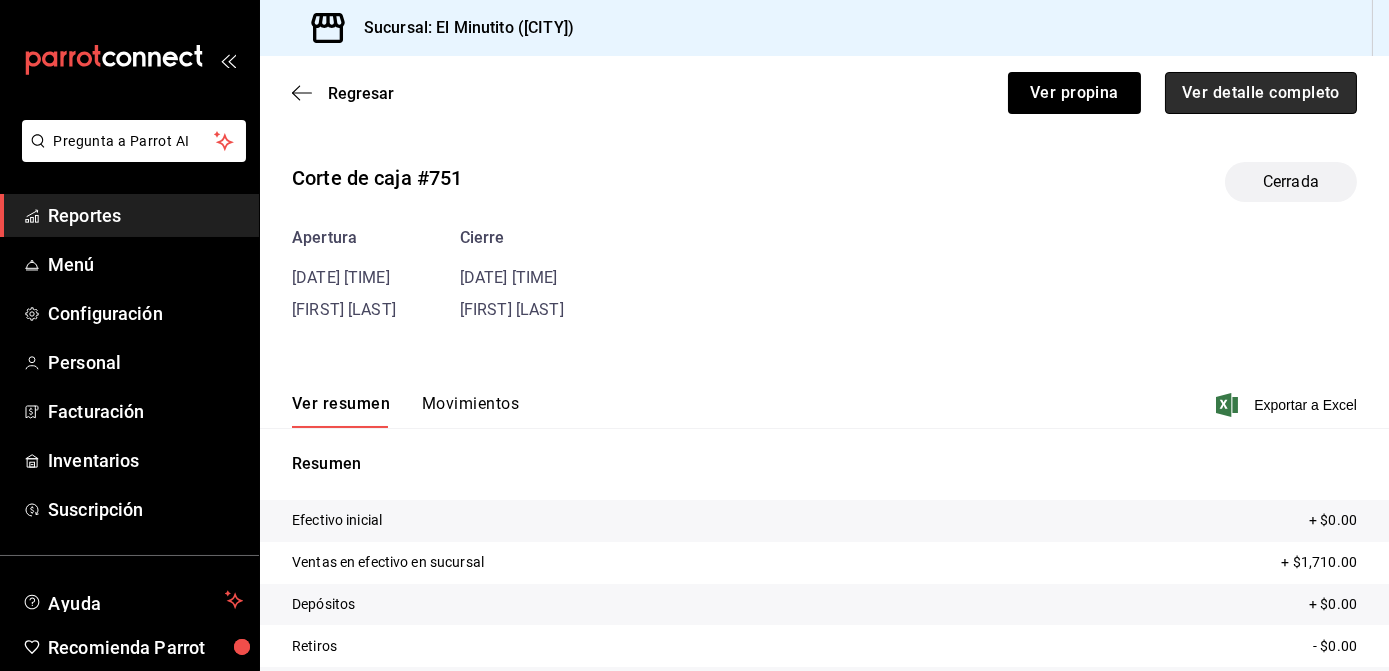 click on "Ver detalle completo" at bounding box center [1261, 93] 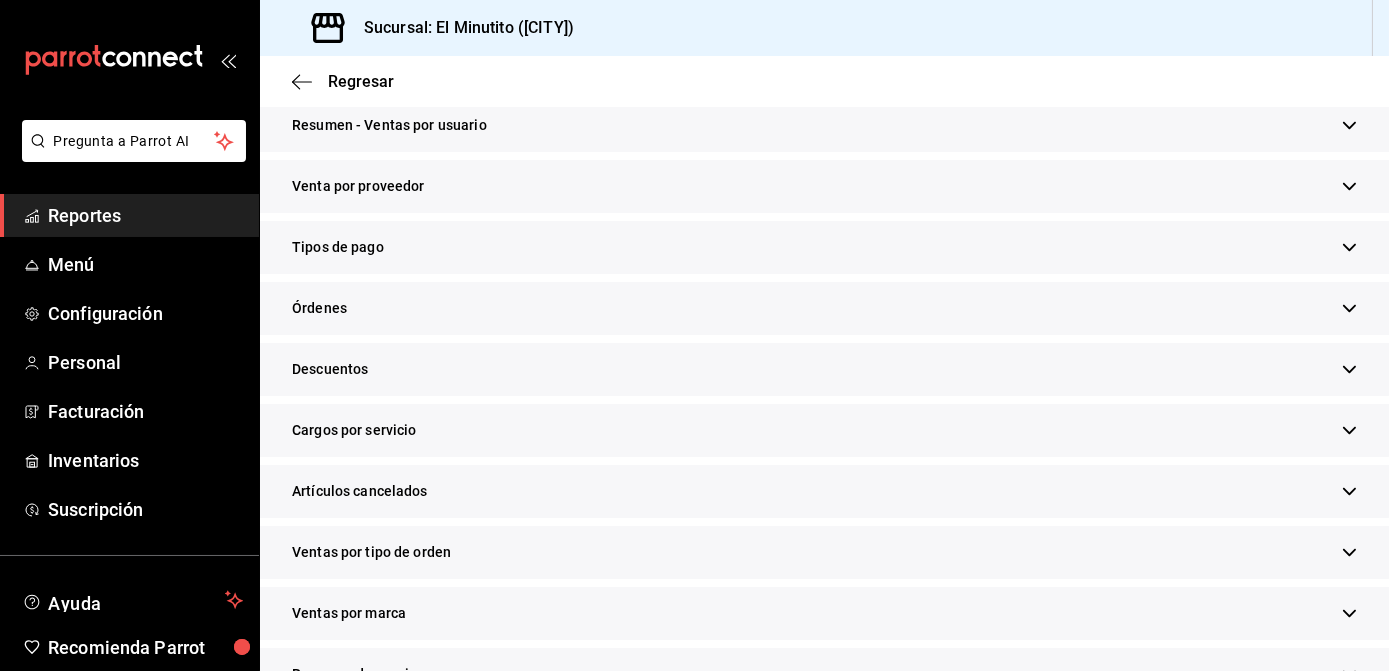 scroll, scrollTop: 634, scrollLeft: 0, axis: vertical 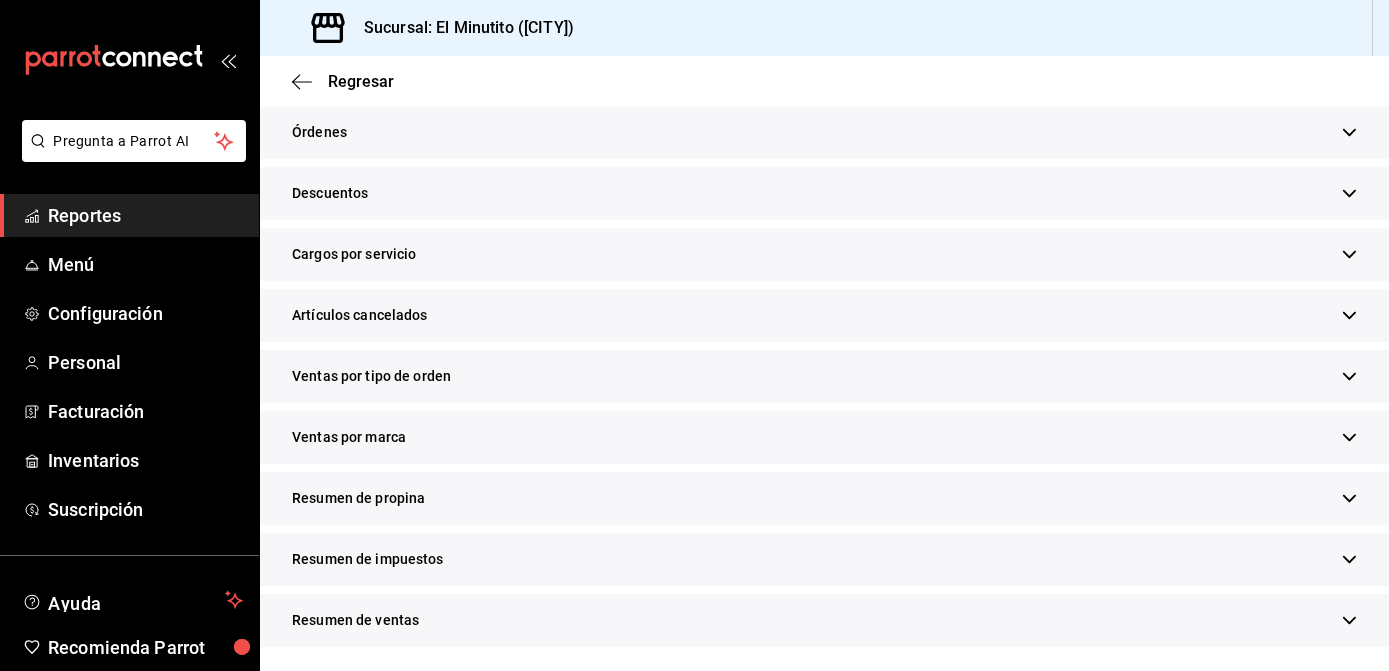 click at bounding box center [1349, 498] 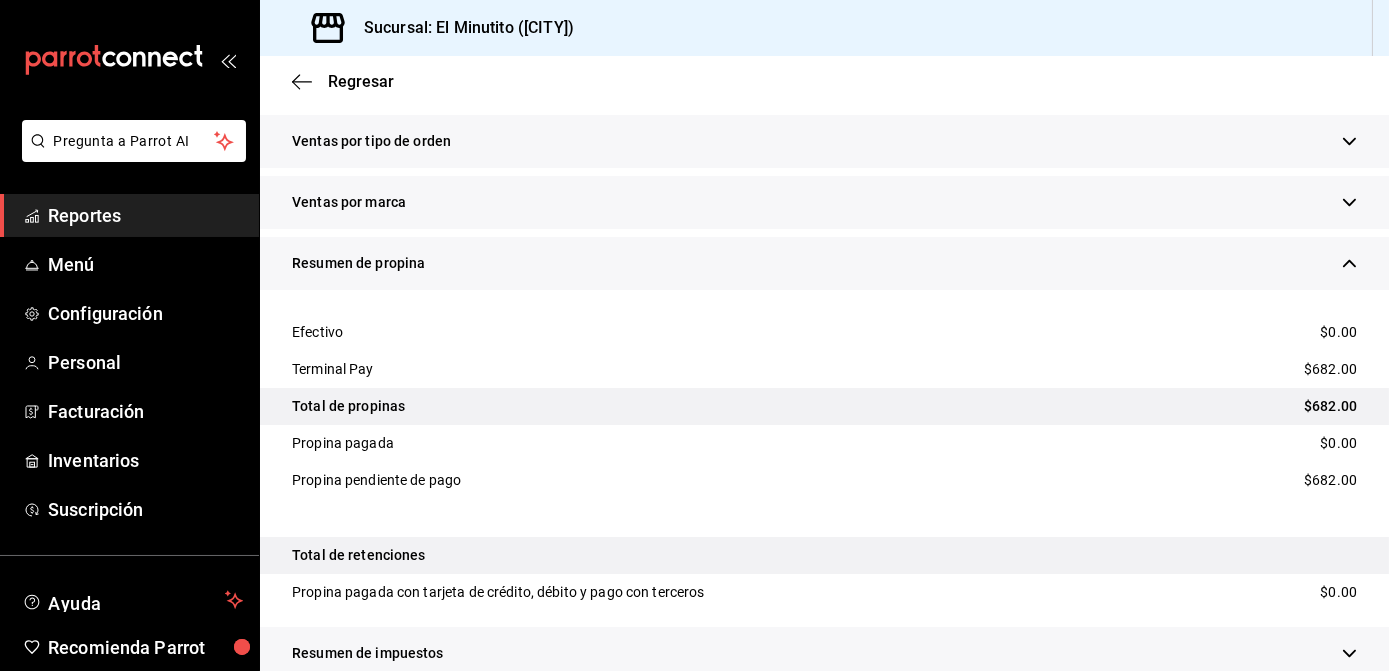 scroll, scrollTop: 875, scrollLeft: 0, axis: vertical 